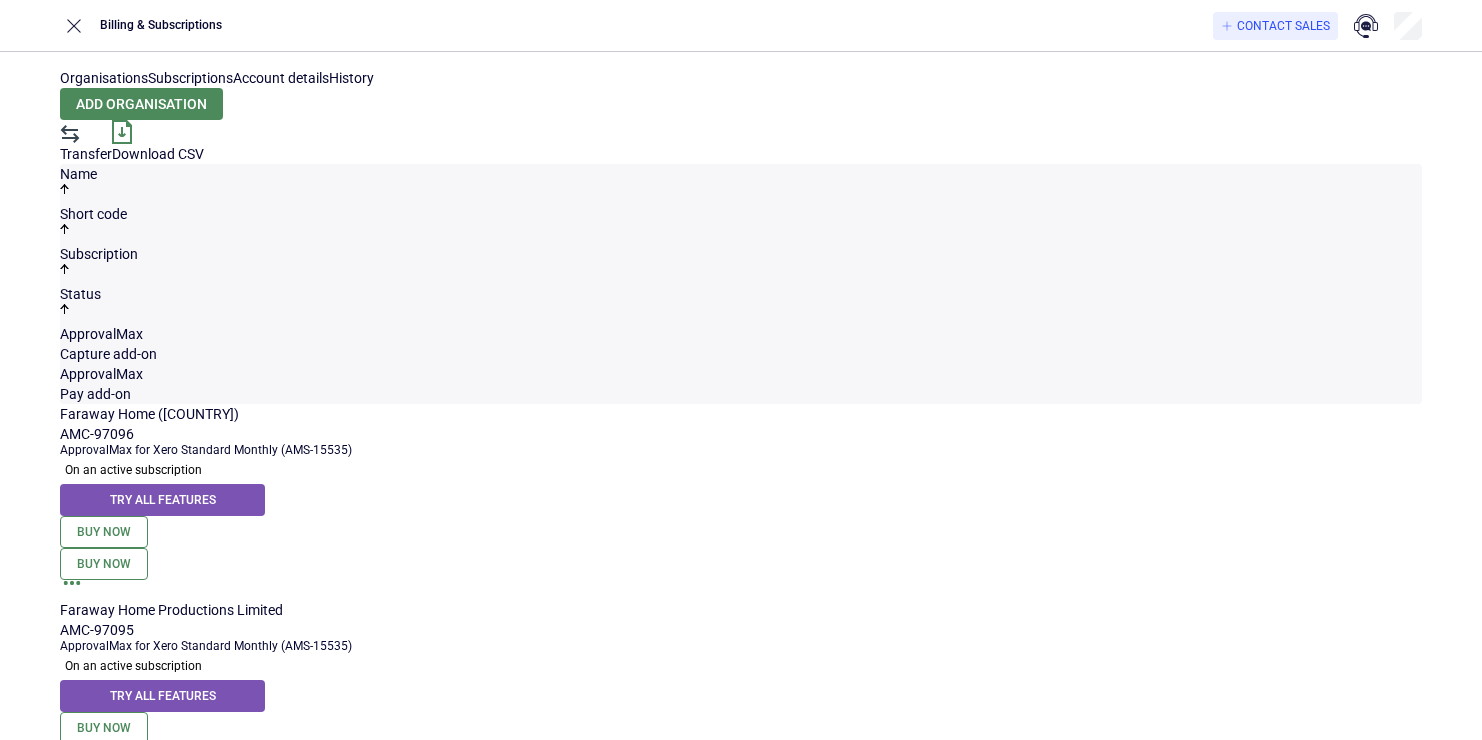 scroll, scrollTop: 0, scrollLeft: 0, axis: both 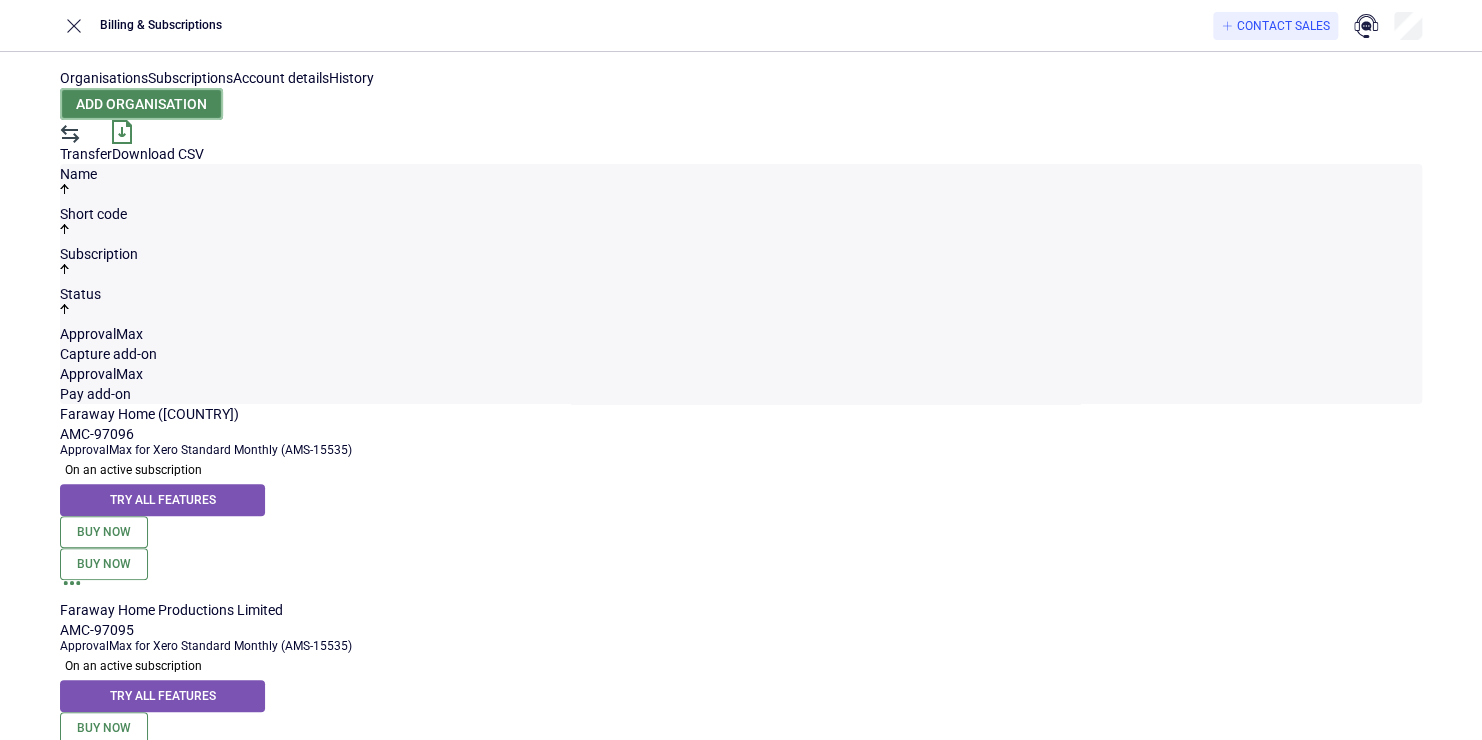 click on "Add organisation" at bounding box center (141, 104) 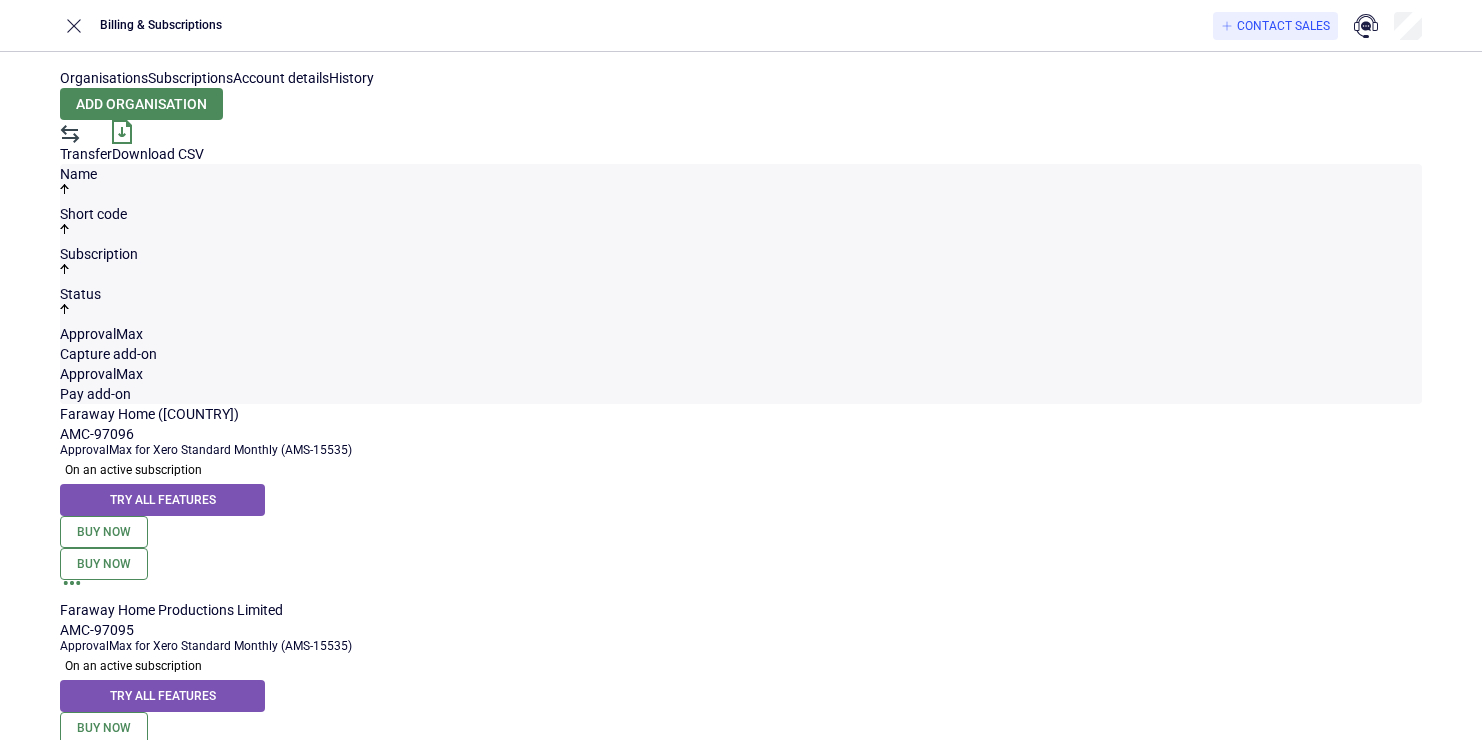 scroll, scrollTop: 0, scrollLeft: 0, axis: both 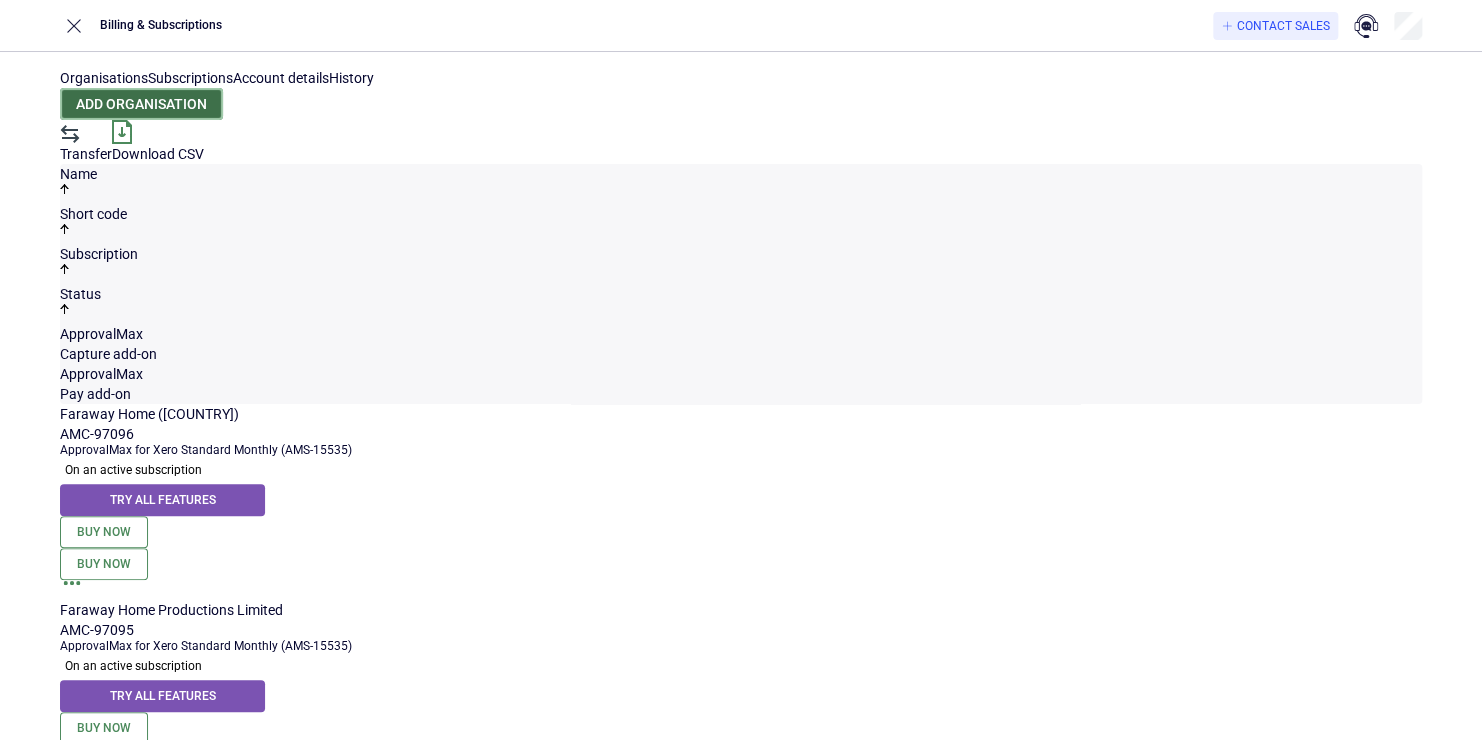 click on "Add organisation" at bounding box center (141, 104) 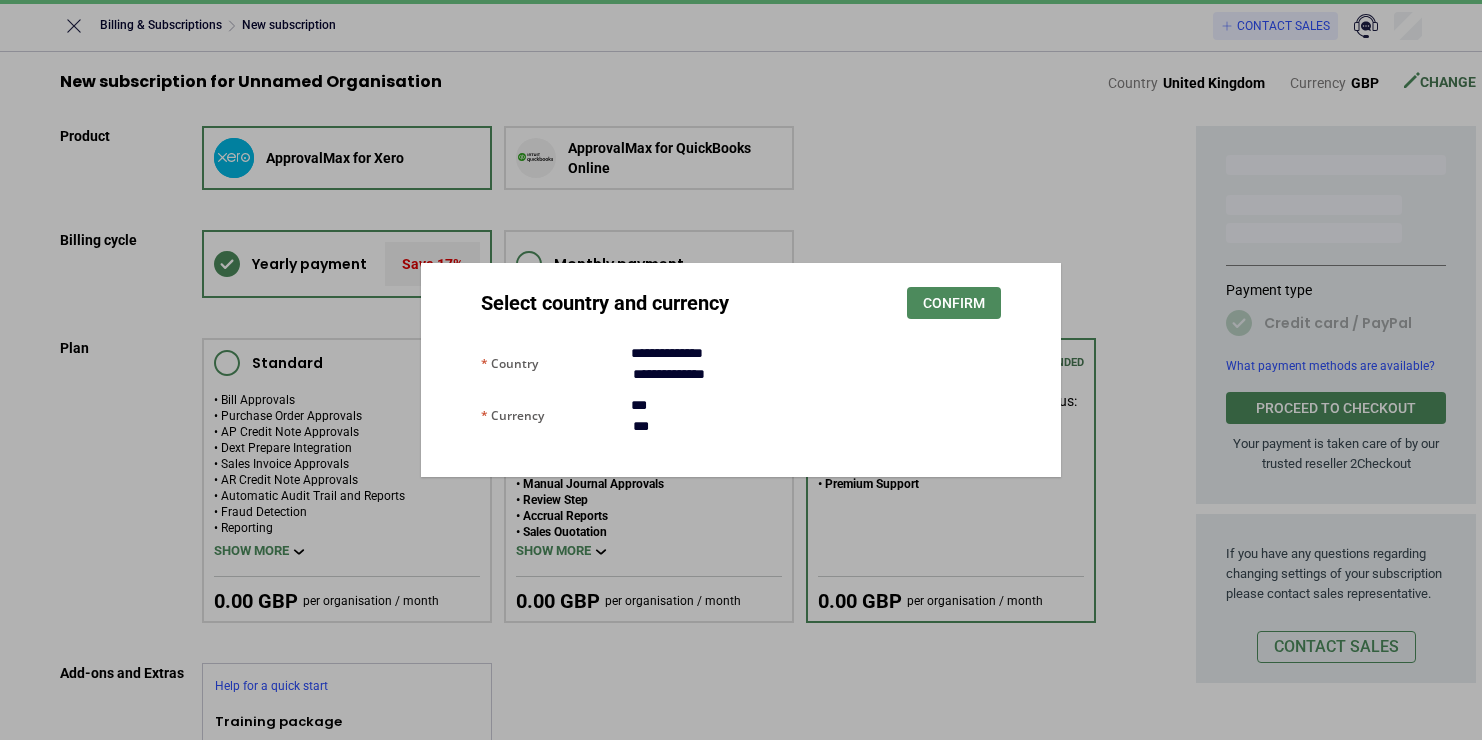 scroll, scrollTop: 0, scrollLeft: 0, axis: both 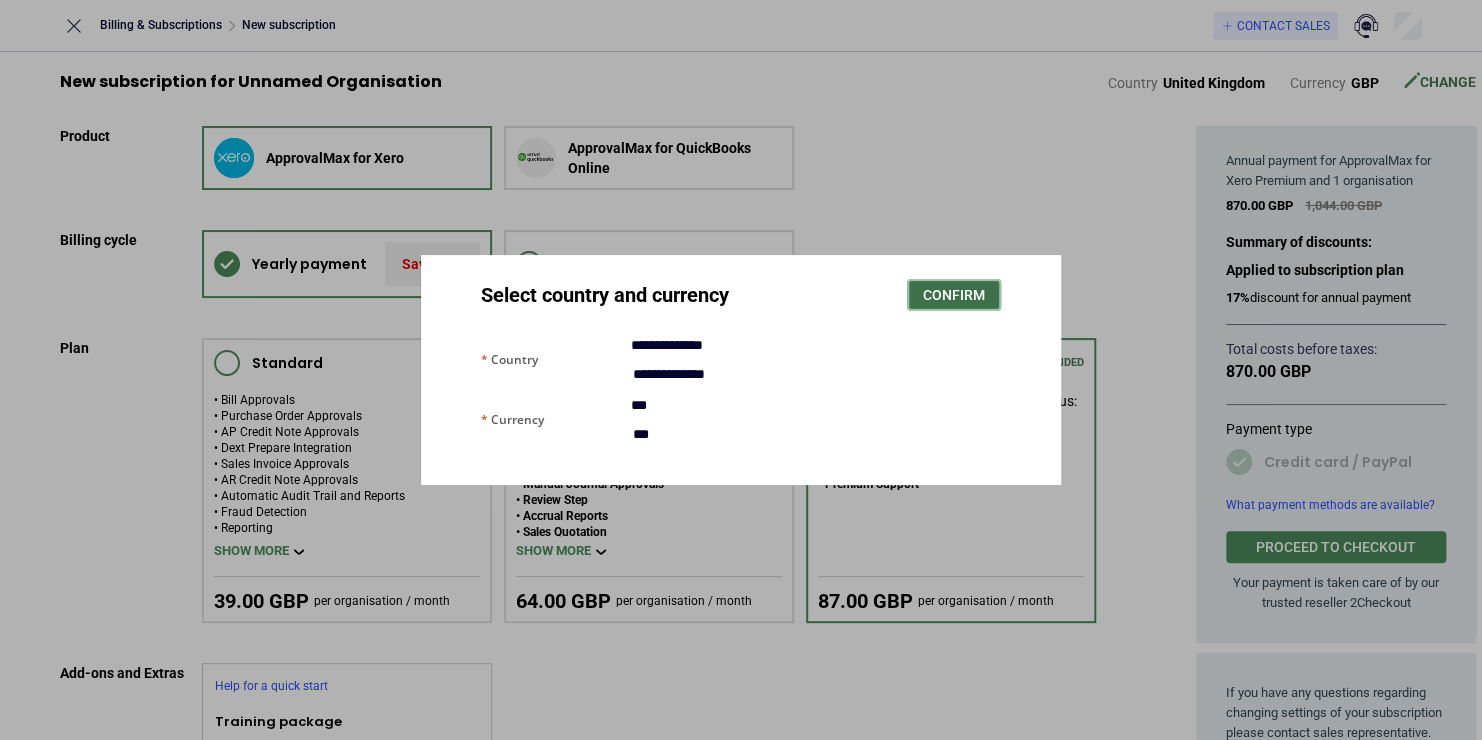 click on "Confirm" at bounding box center [954, 295] 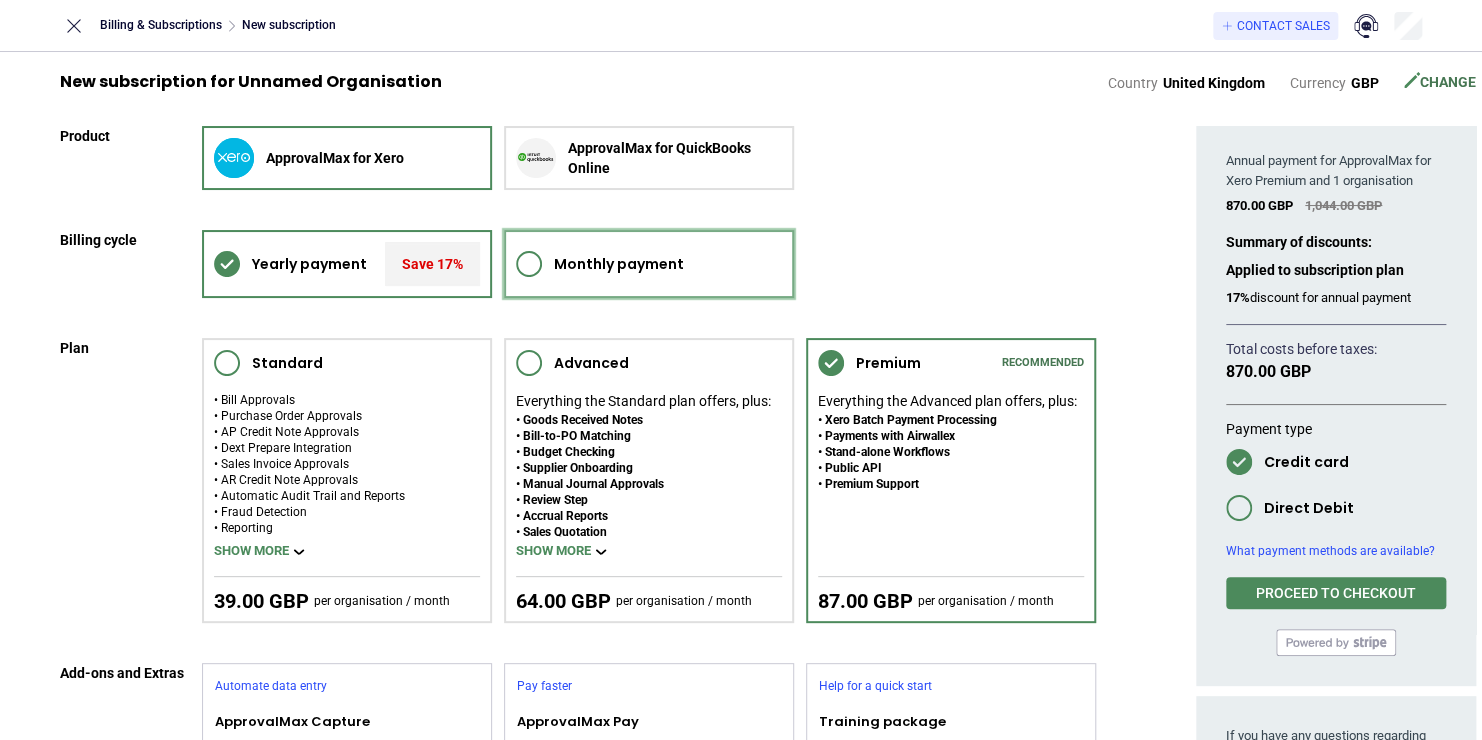 click on "Monthly payment" at bounding box center [619, 264] 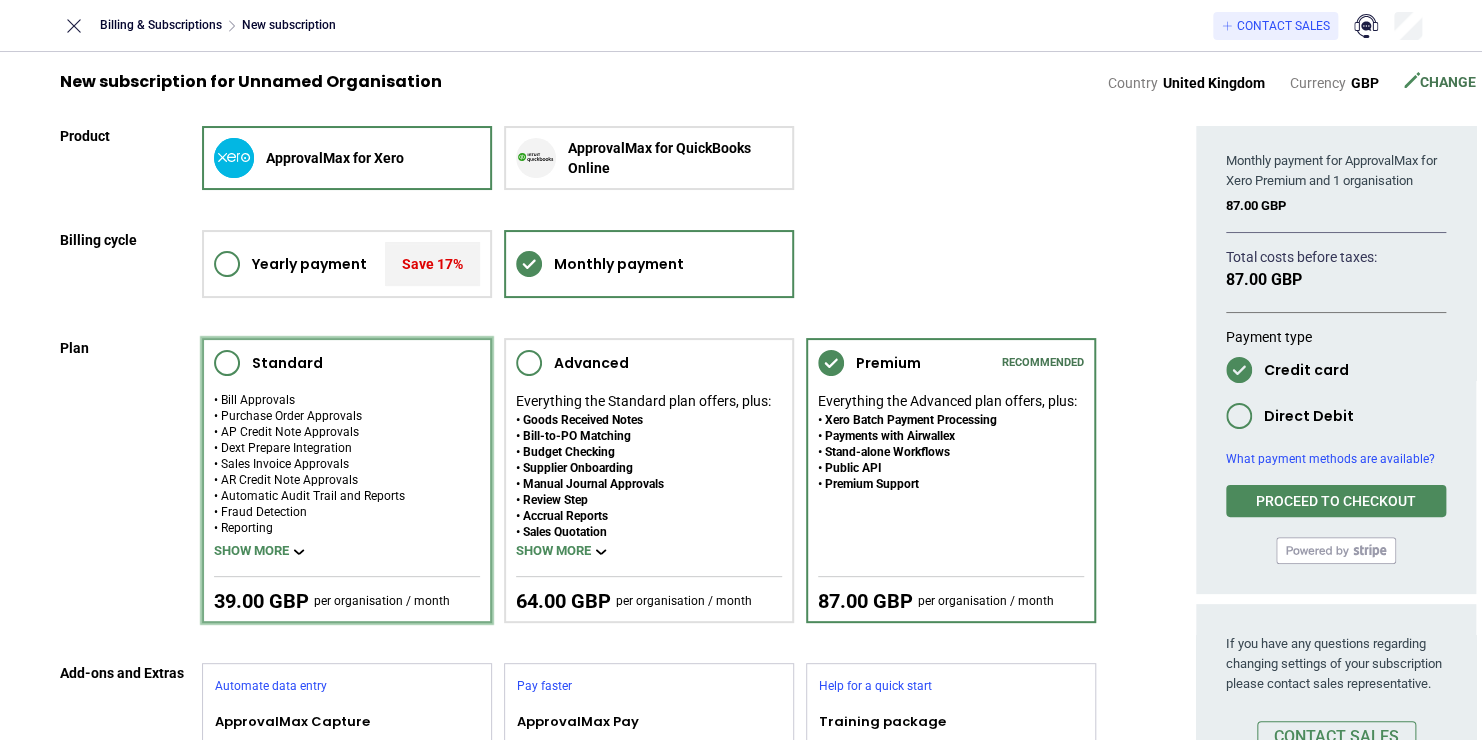click on "Standard" at bounding box center [347, 363] 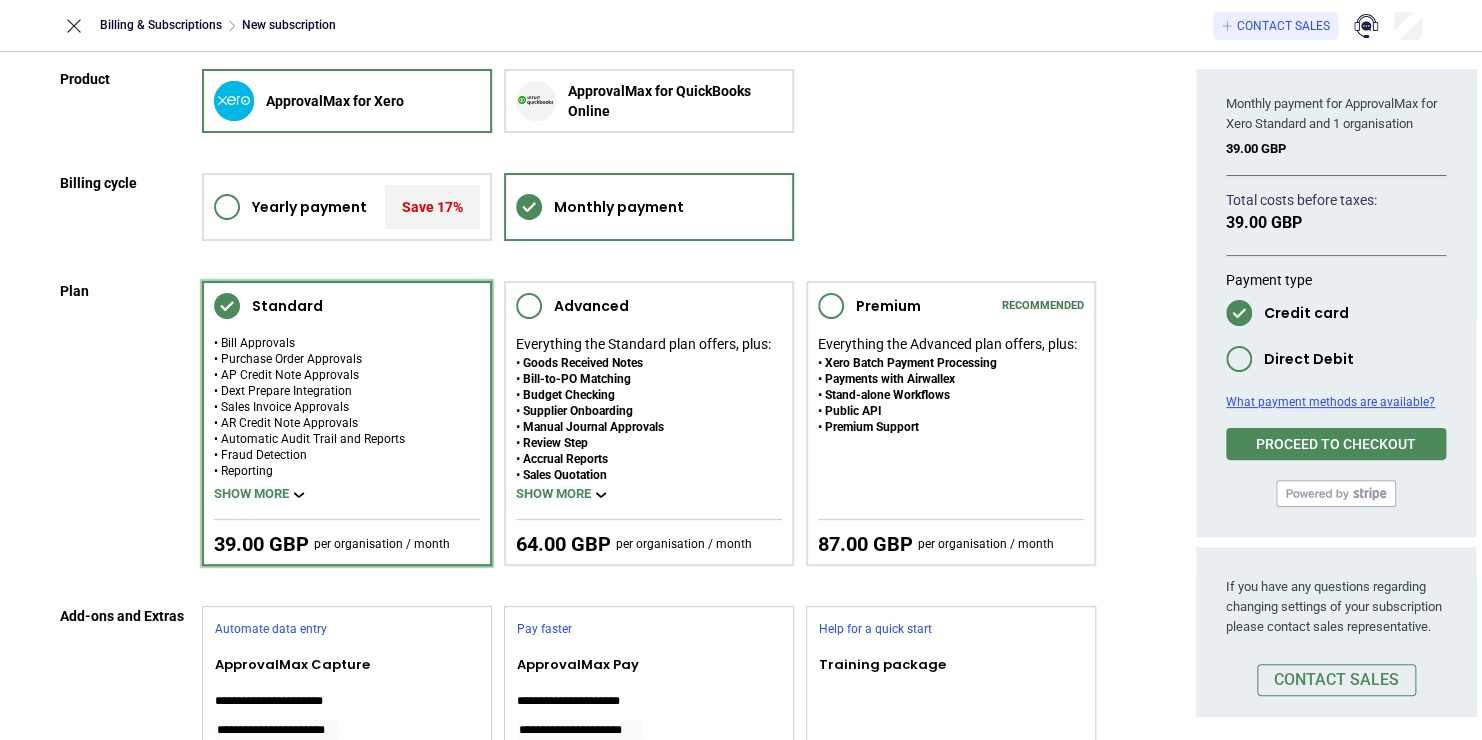 scroll, scrollTop: 100, scrollLeft: 0, axis: vertical 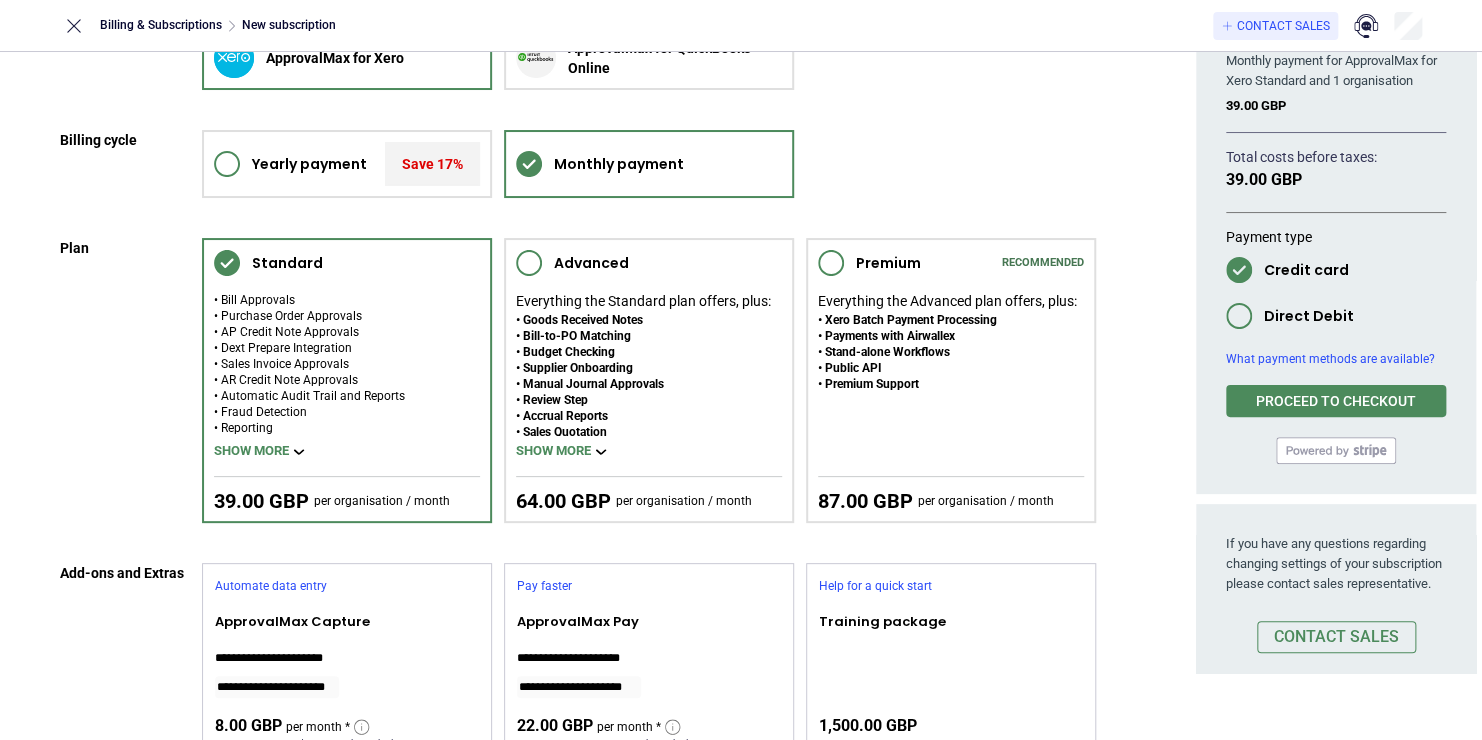 click on "Direct Debit" at bounding box center [1309, 316] 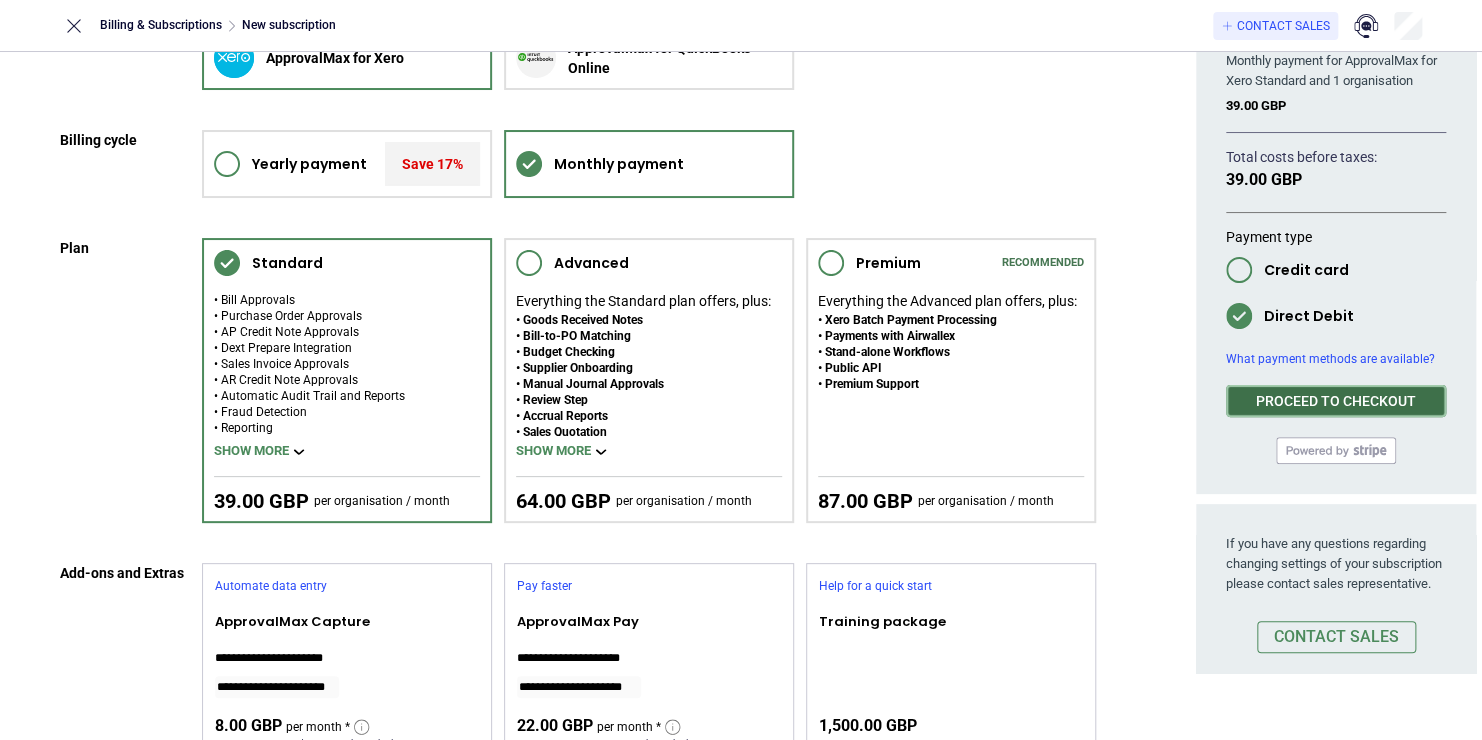 click on "PROCEED TO CHECKOUT" at bounding box center [1336, 401] 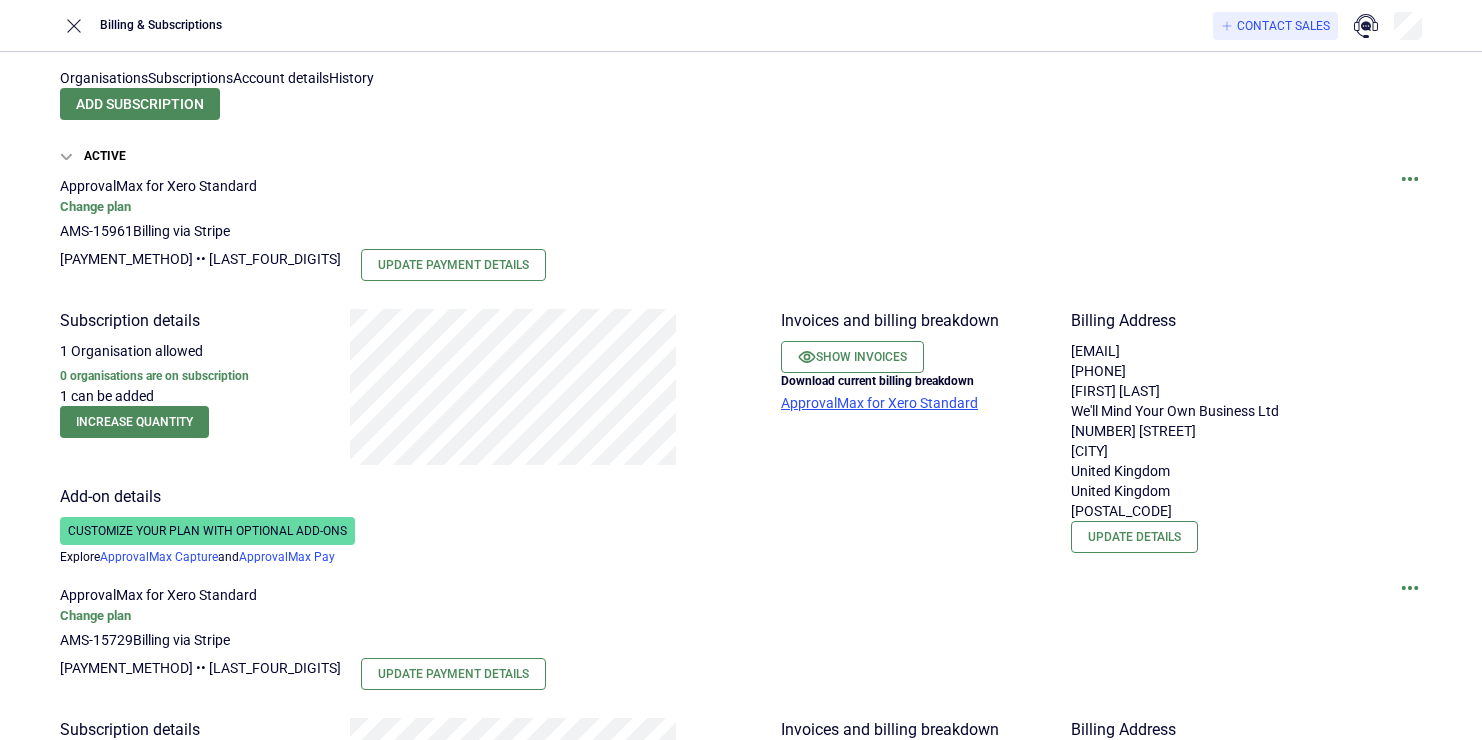 scroll, scrollTop: 0, scrollLeft: 0, axis: both 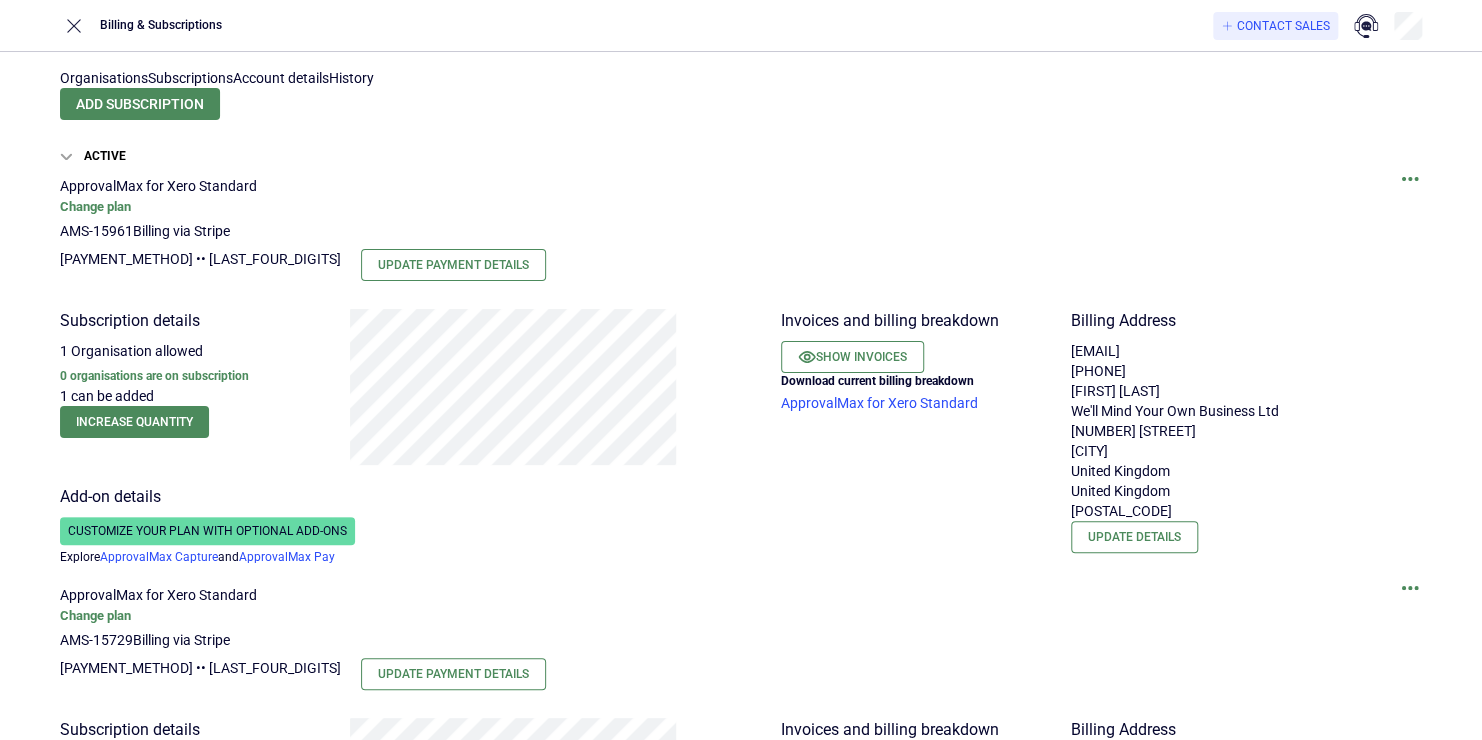 click on "Organisations" at bounding box center [104, 78] 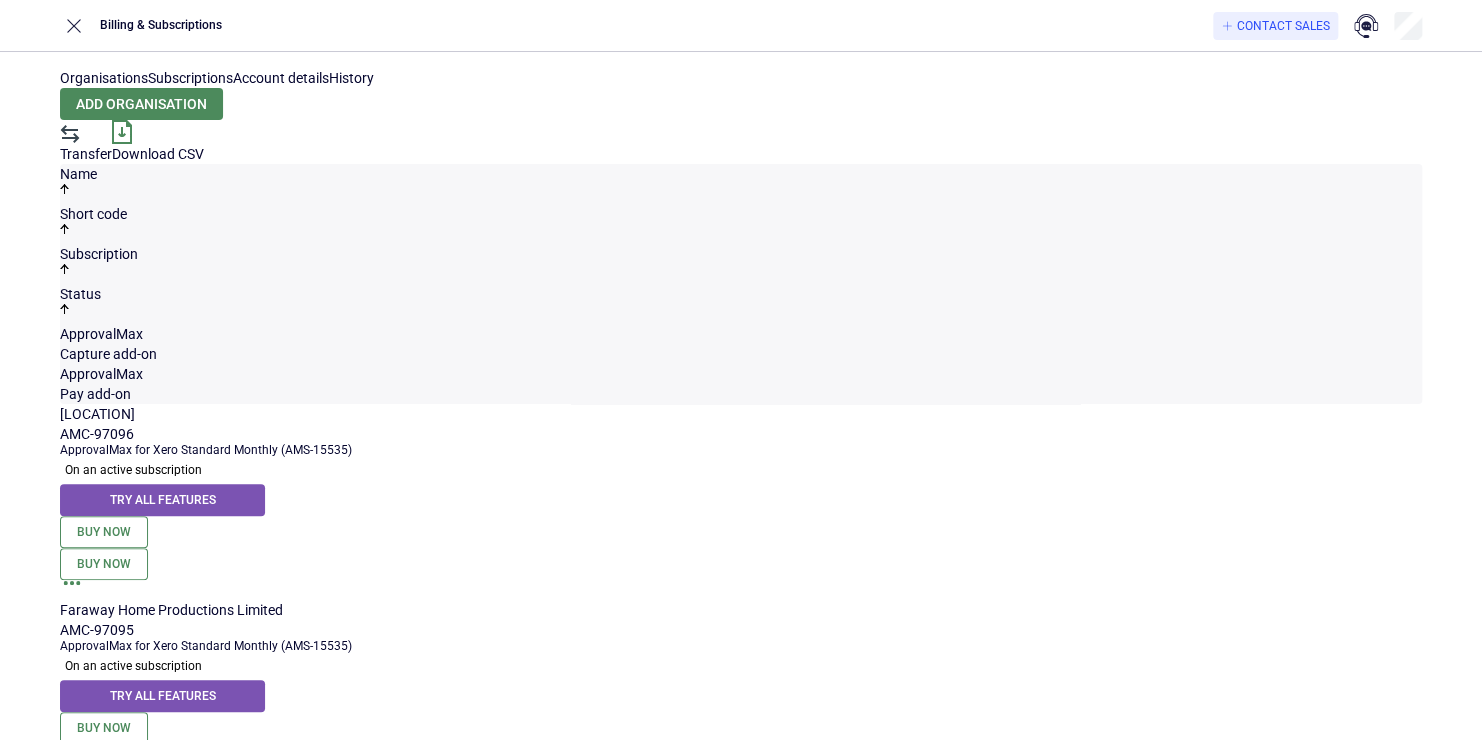 click on "Subscriptions" at bounding box center (190, 78) 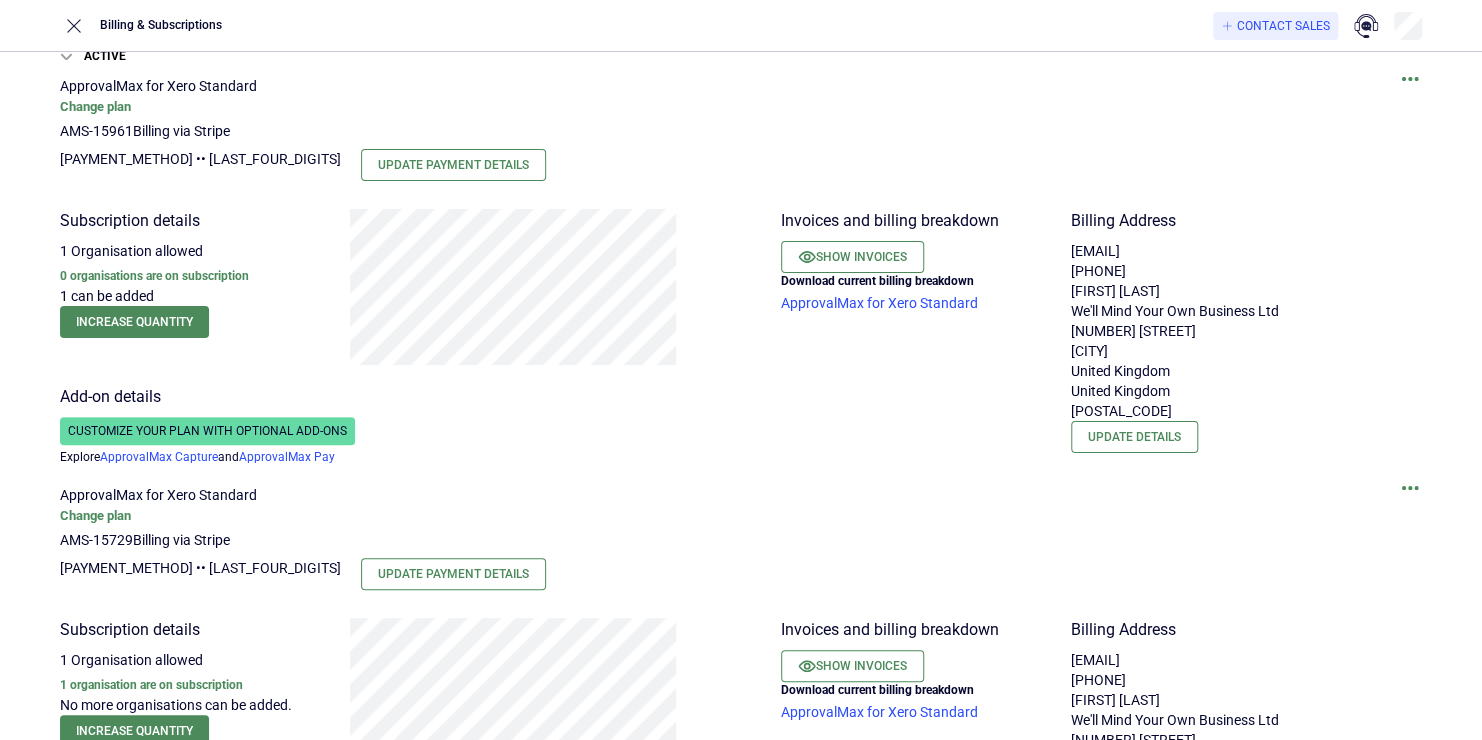 scroll, scrollTop: 0, scrollLeft: 0, axis: both 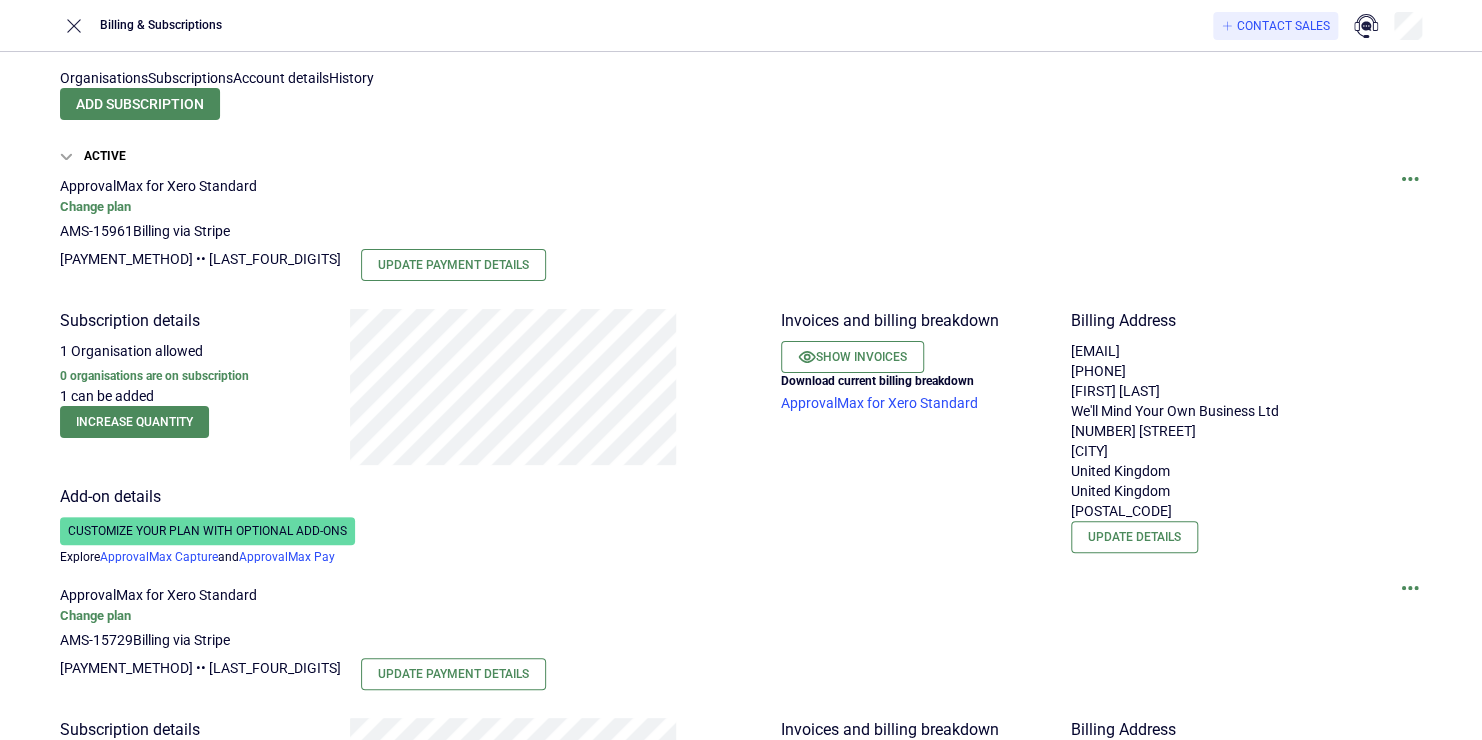 click on "Account details" at bounding box center [281, 78] 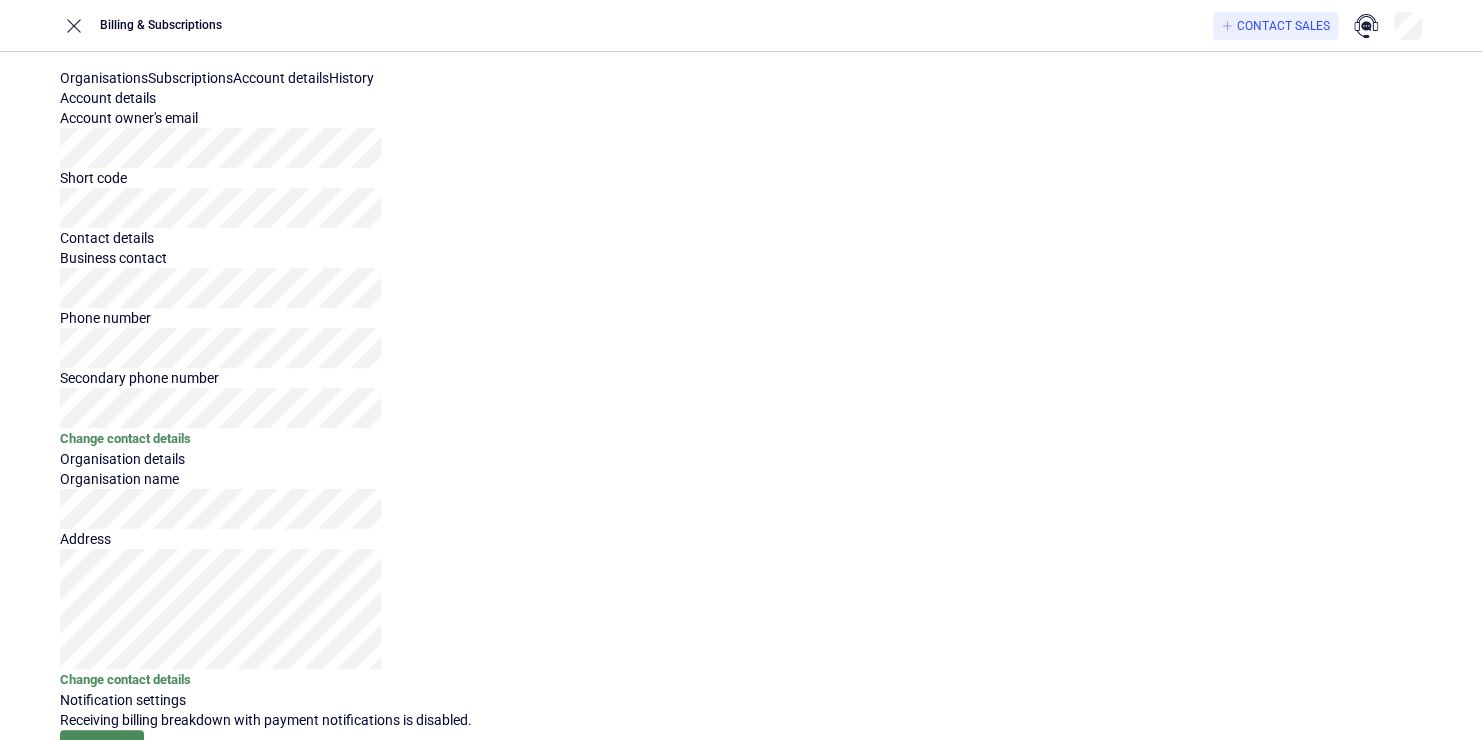 click on "Organisations" at bounding box center (104, 78) 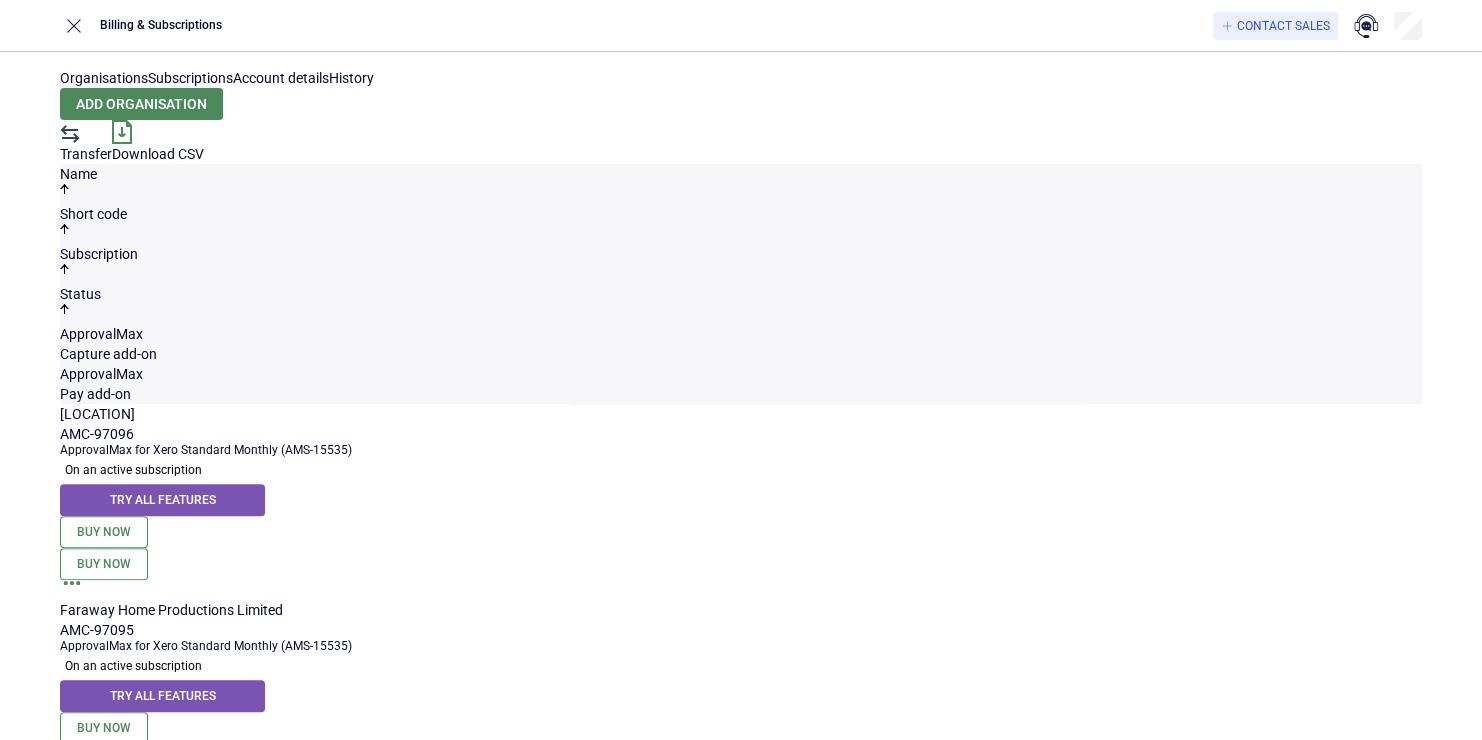 click on "Unnamed Organisation" at bounding box center (741, 414) 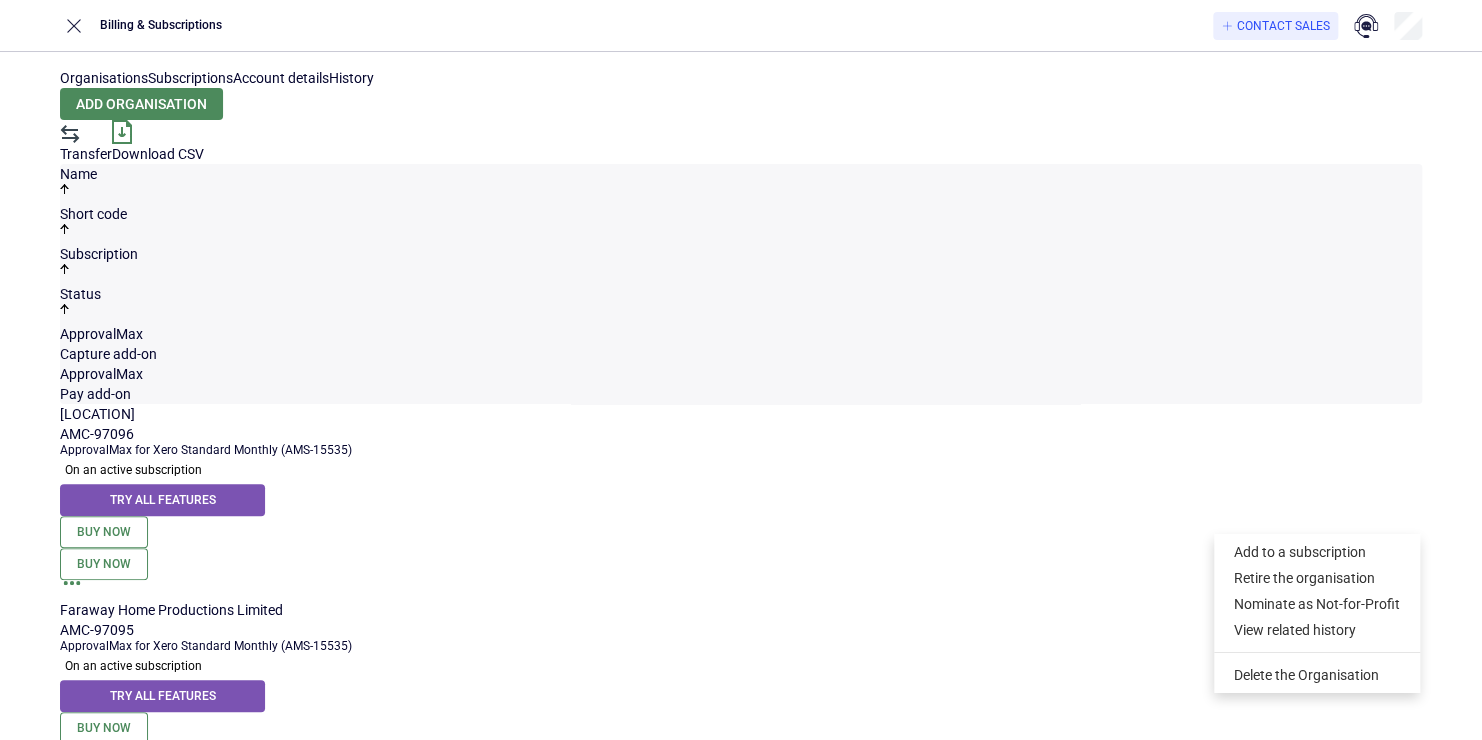 click on "Unnamed Organisation" at bounding box center [741, 414] 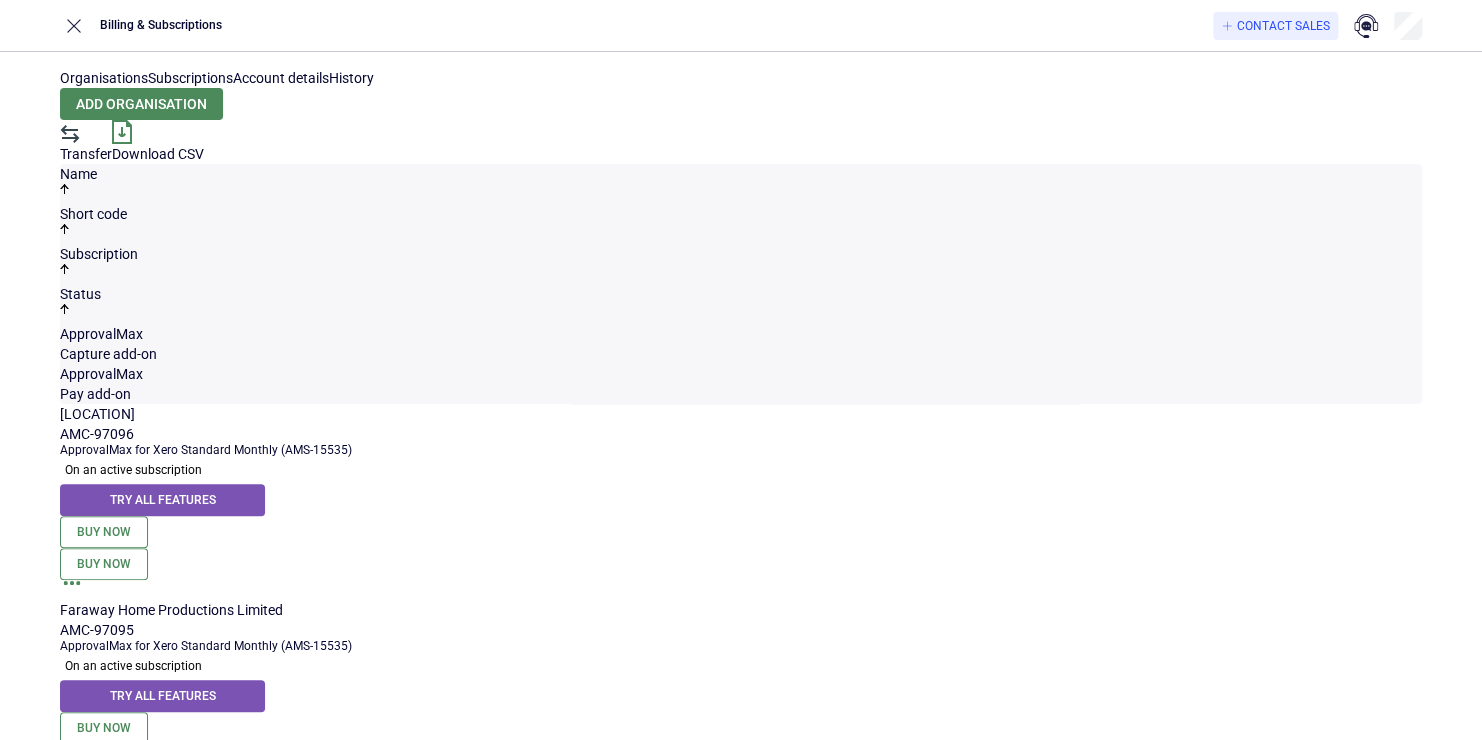 click on "Unnamed Organisation" at bounding box center (741, 414) 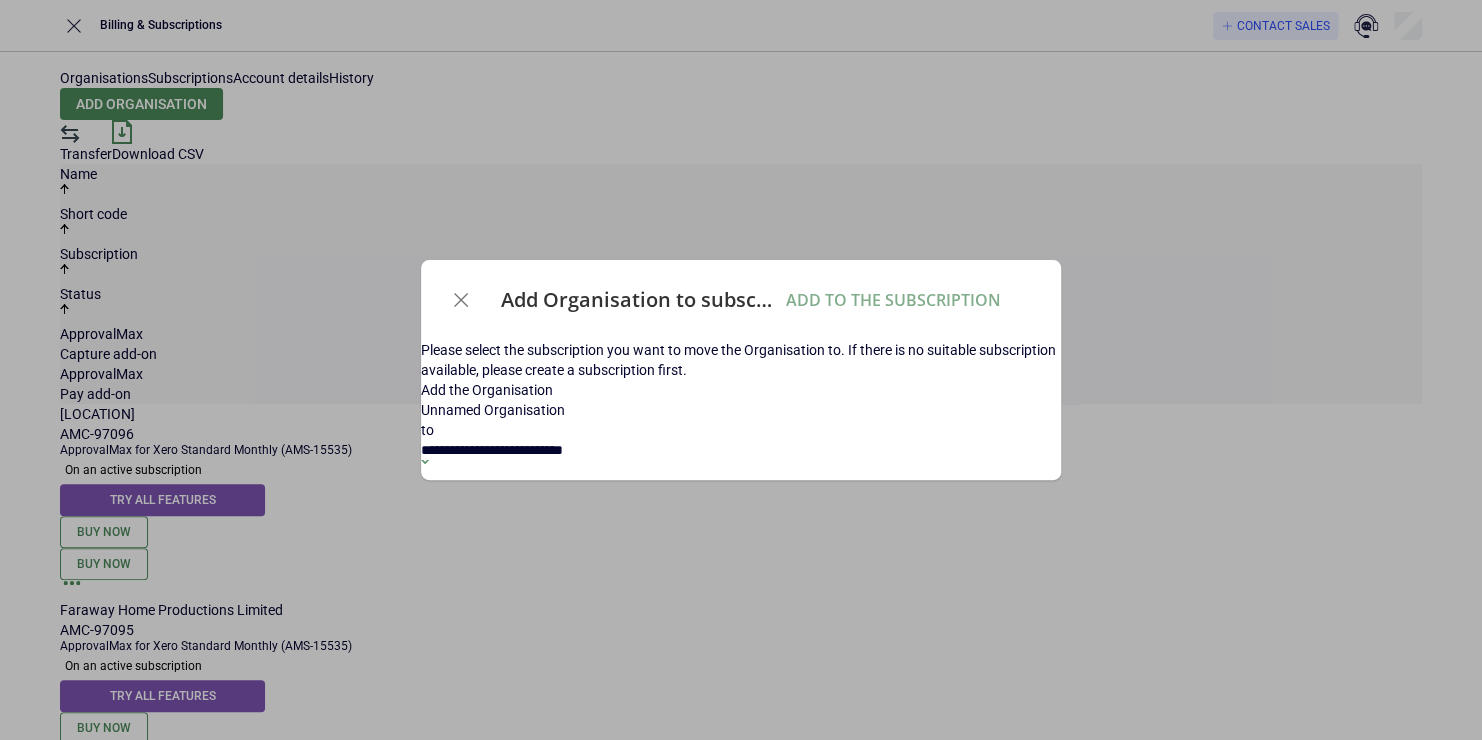click on "**********" at bounding box center [741, 460] 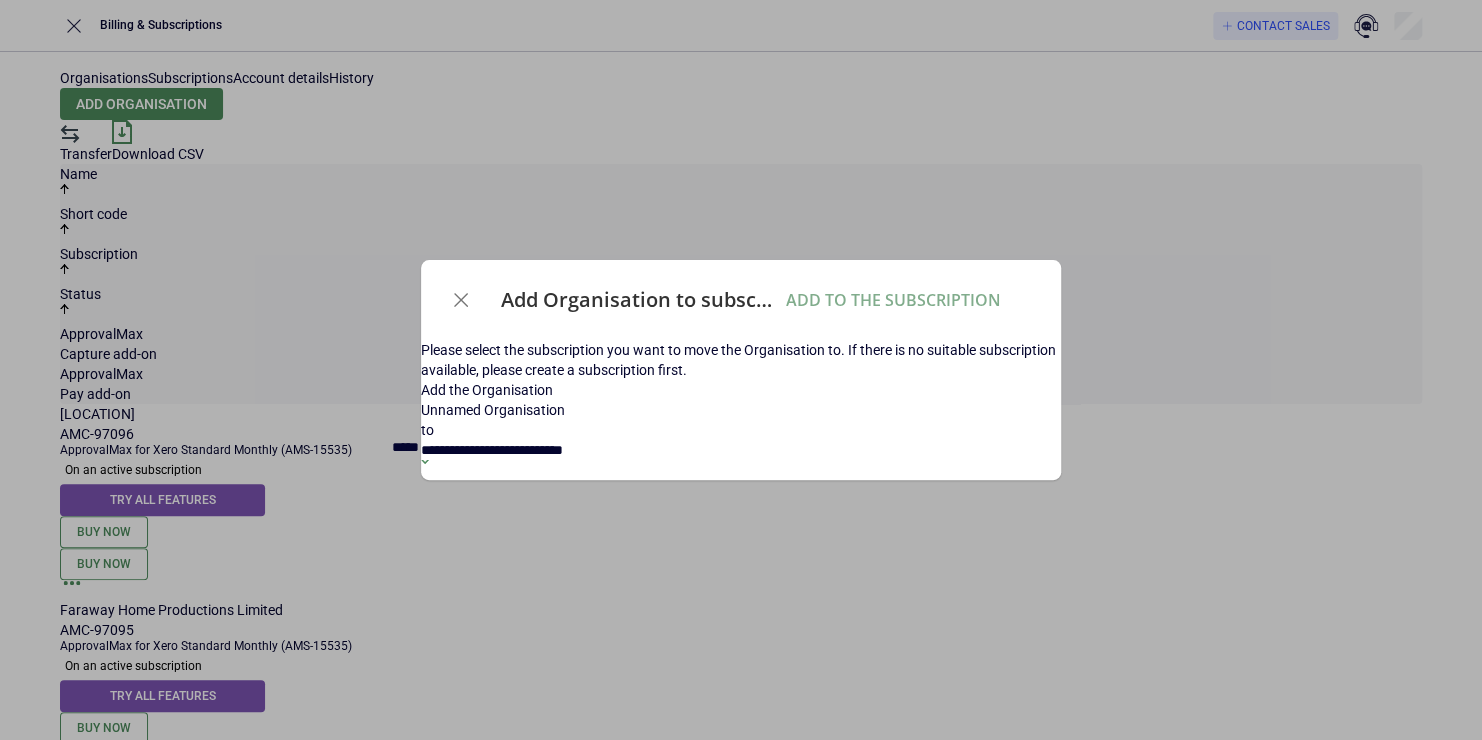 click on "*****" at bounding box center [493, 457] 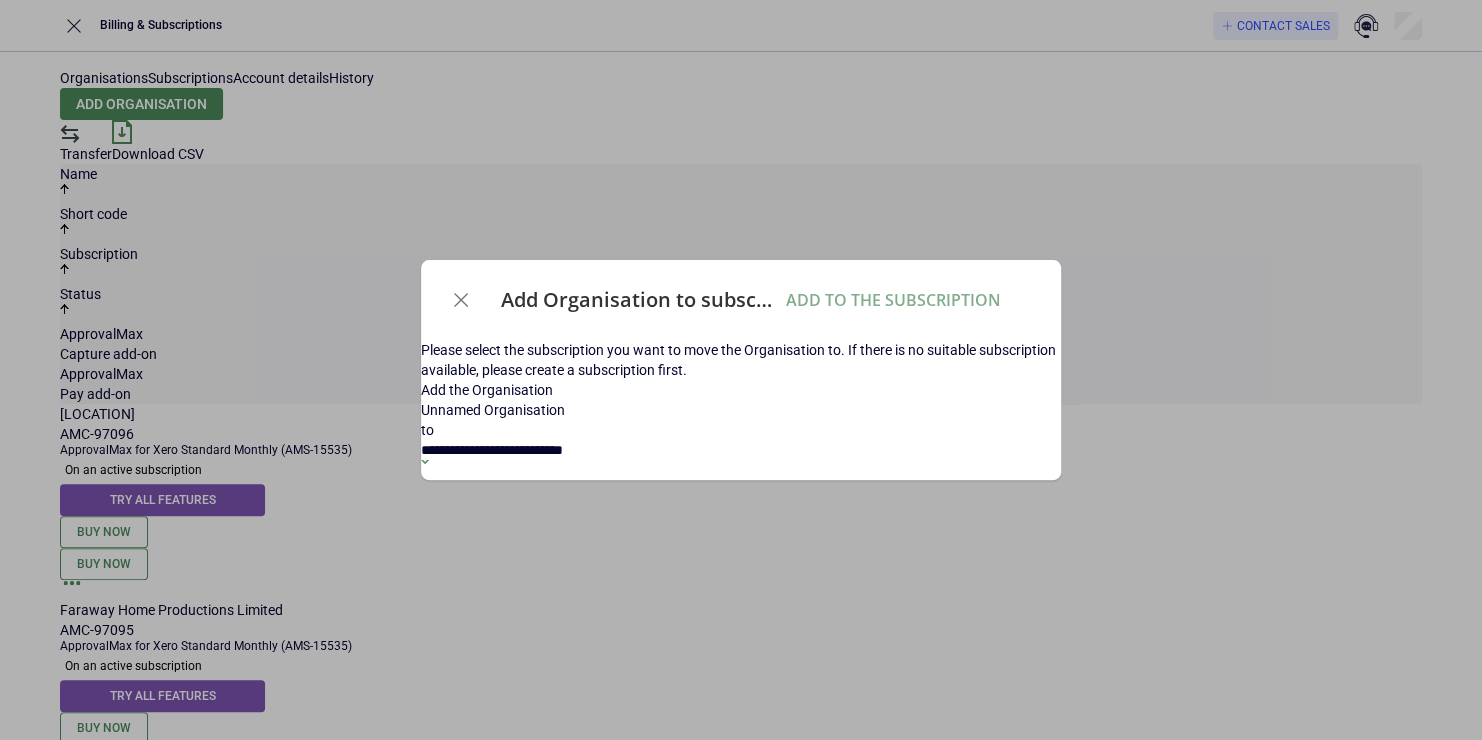 click on "Unnamed Organisation" at bounding box center [741, 410] 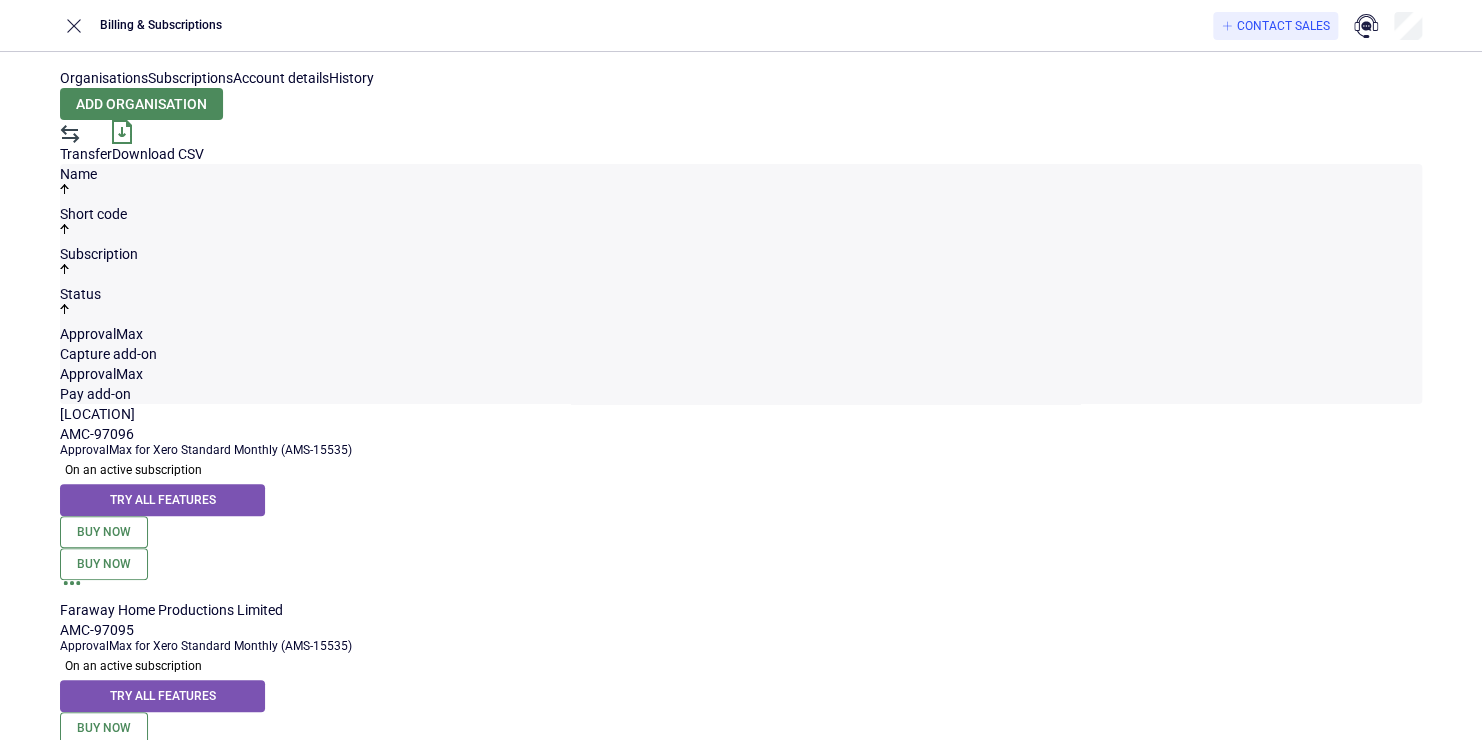 click on "Trial expires on 12 Jul 2025 Request additional trial" at bounding box center (741, 487) 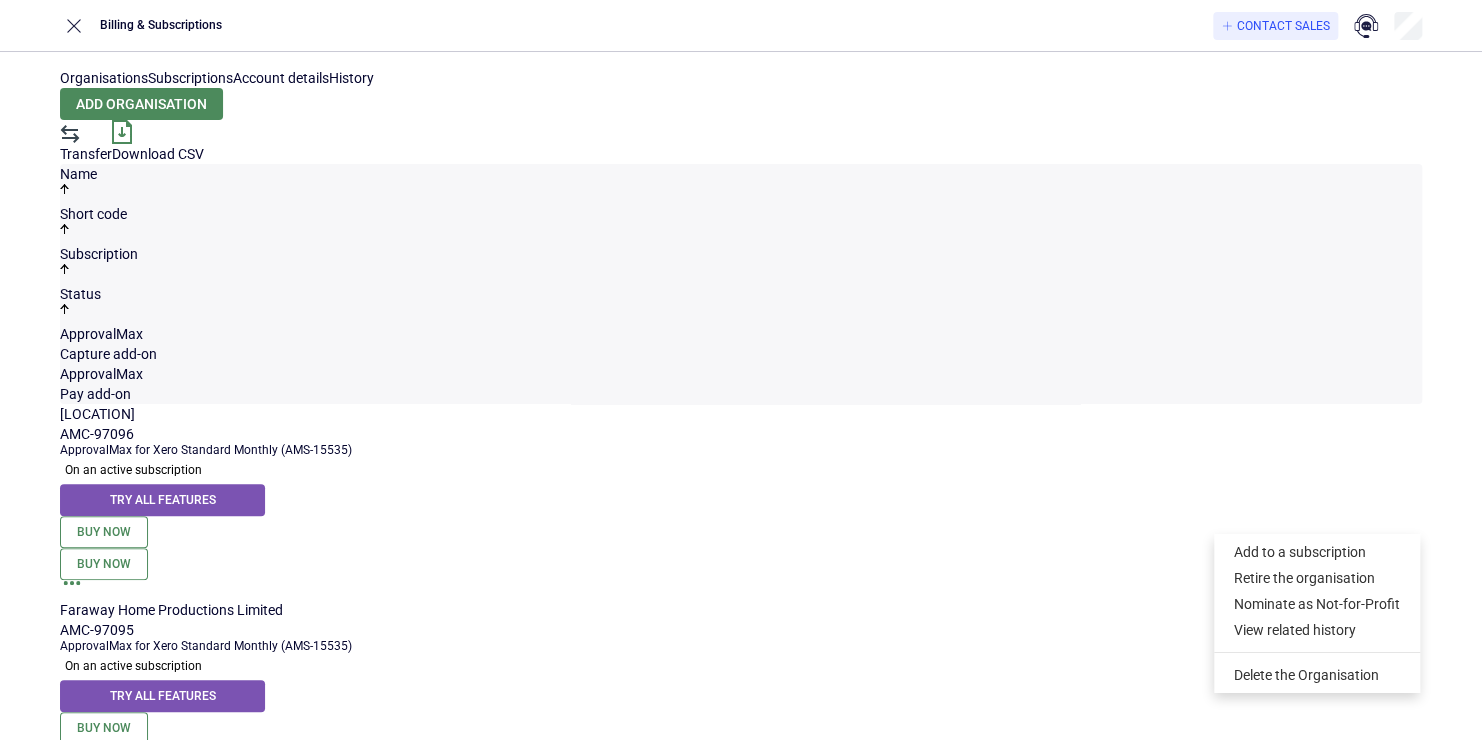 click on "Unnamed Organisation" at bounding box center [741, 414] 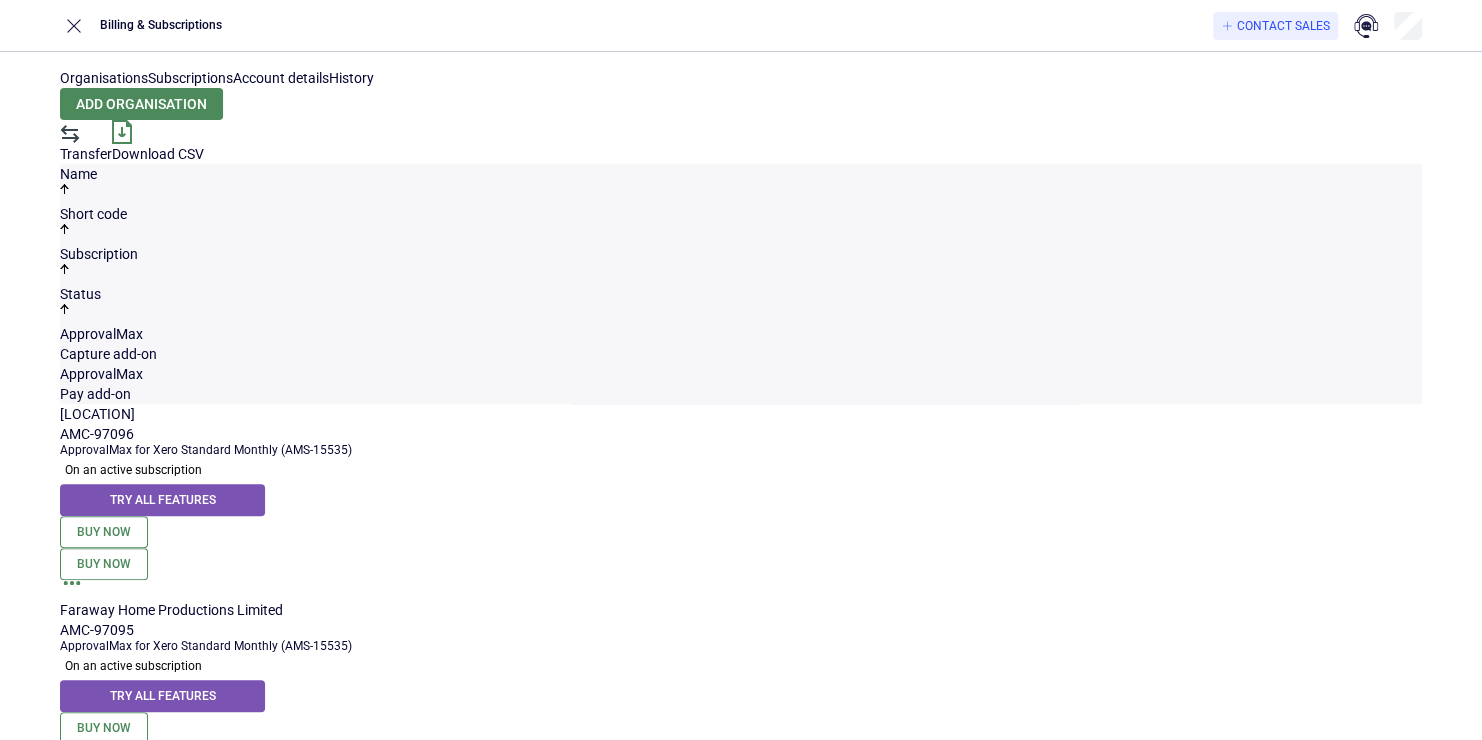 click on "Unnamed Organisation" at bounding box center (741, 414) 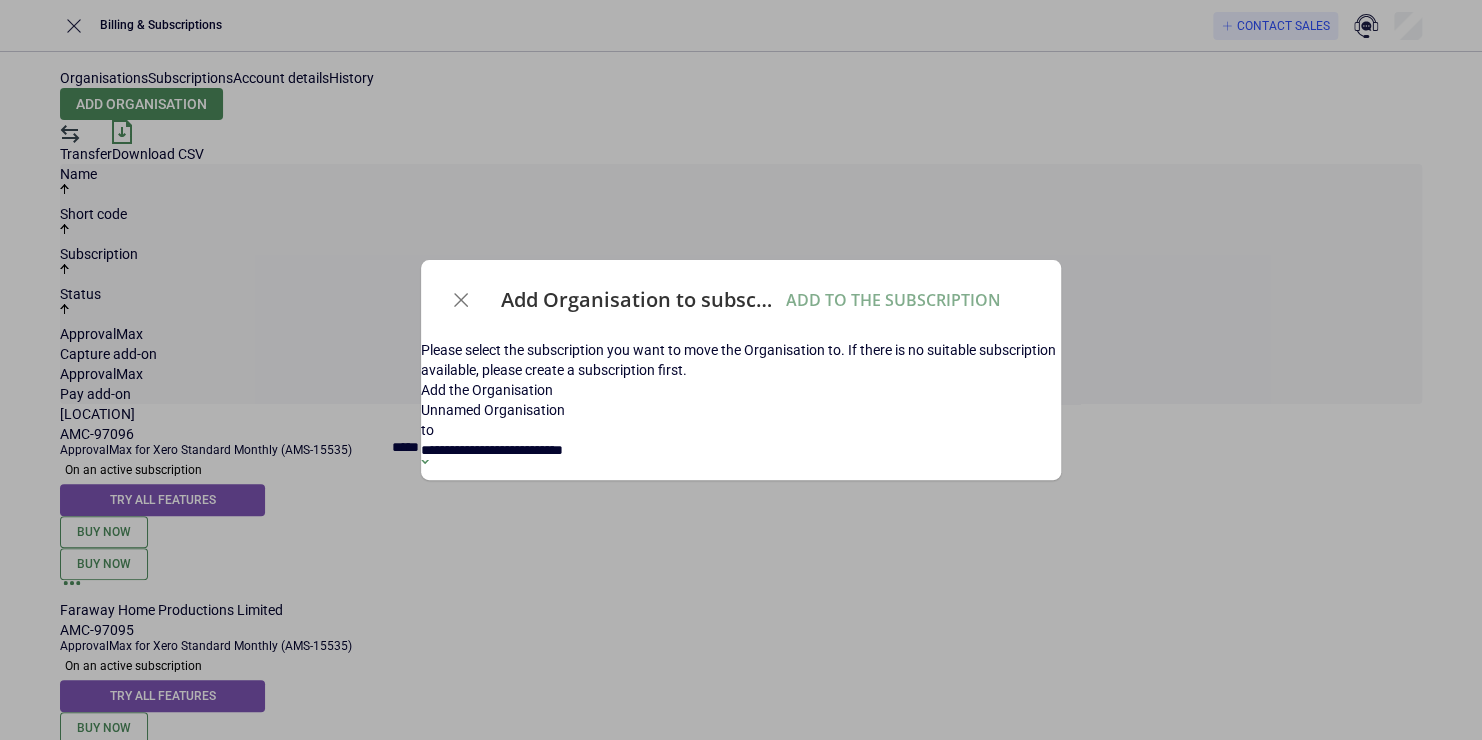 click on "**********" at bounding box center (741, 460) 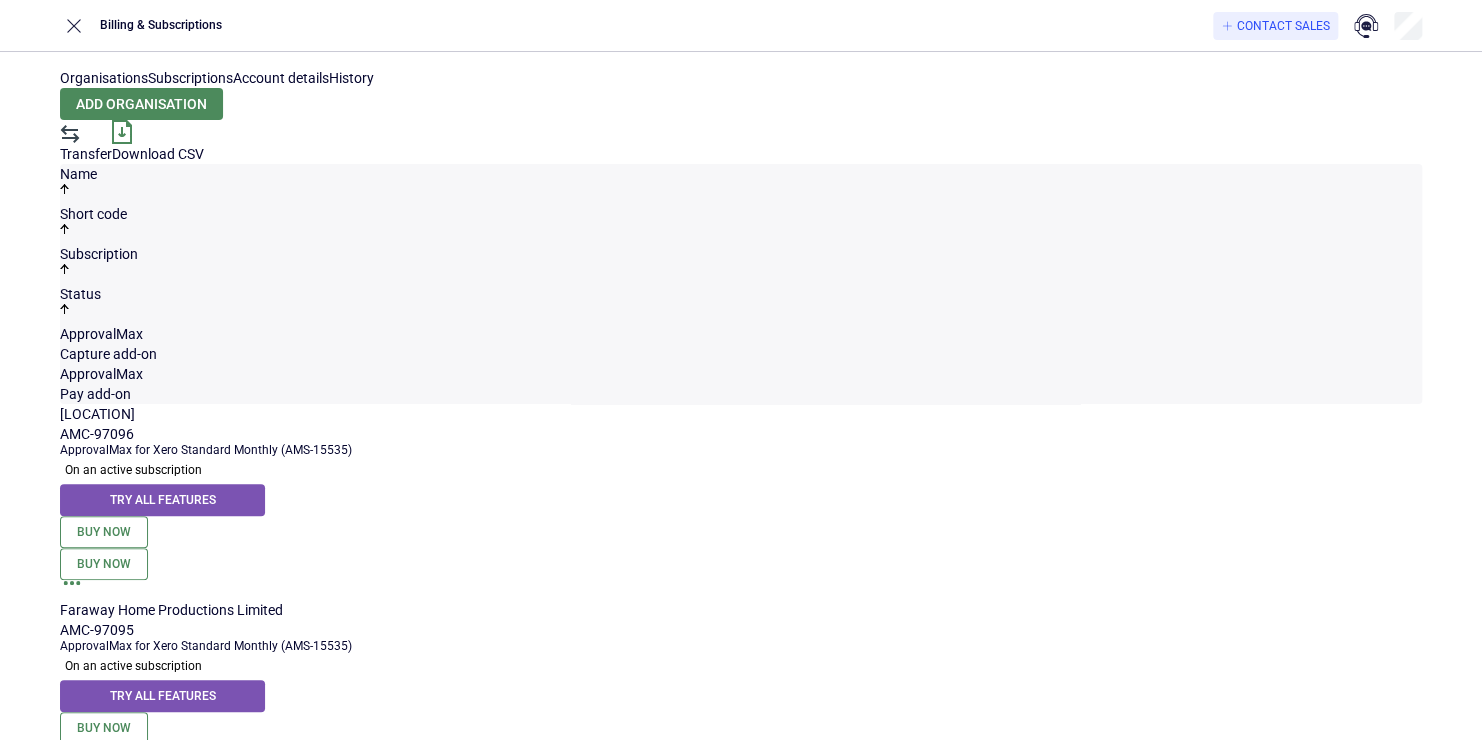 click on "Unnamed Organisation" at bounding box center (741, 414) 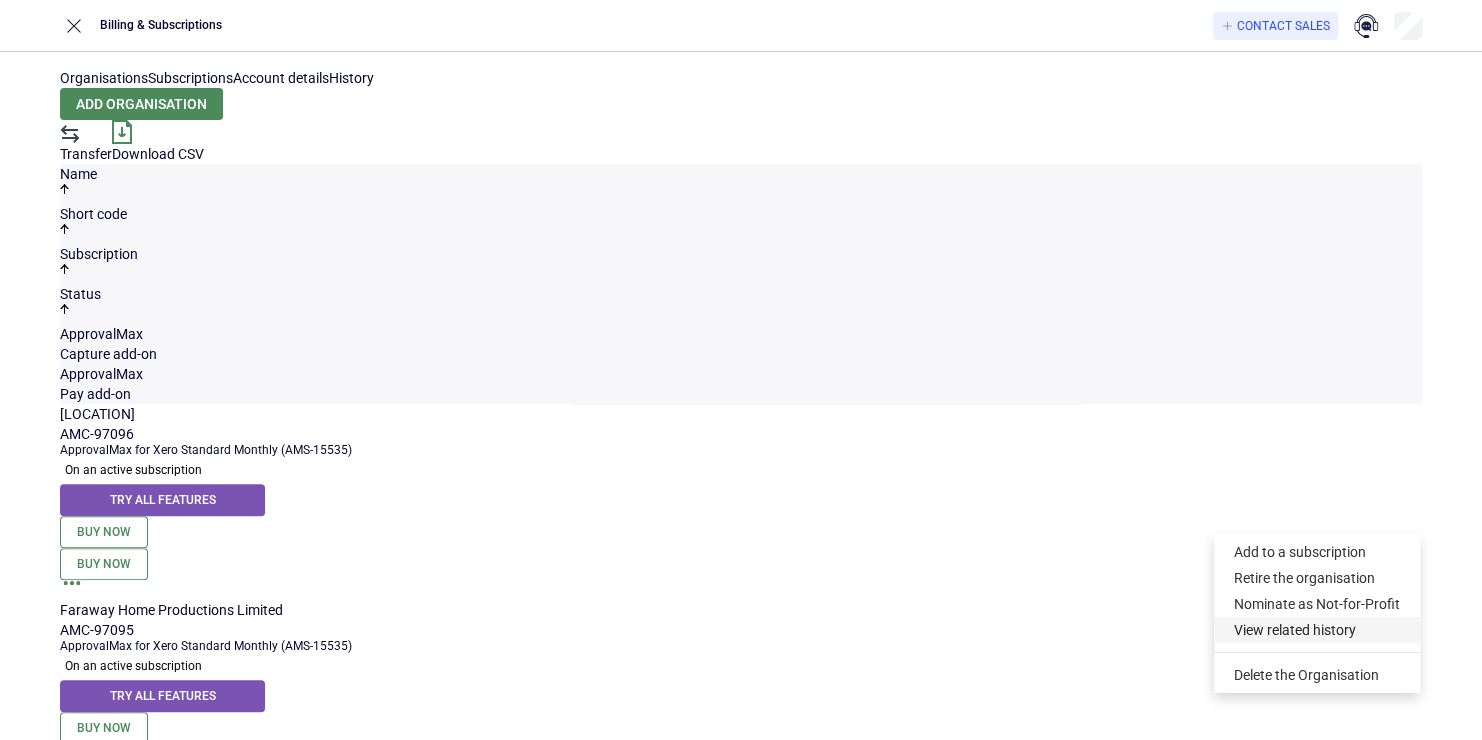click on "View related history" at bounding box center (1317, 630) 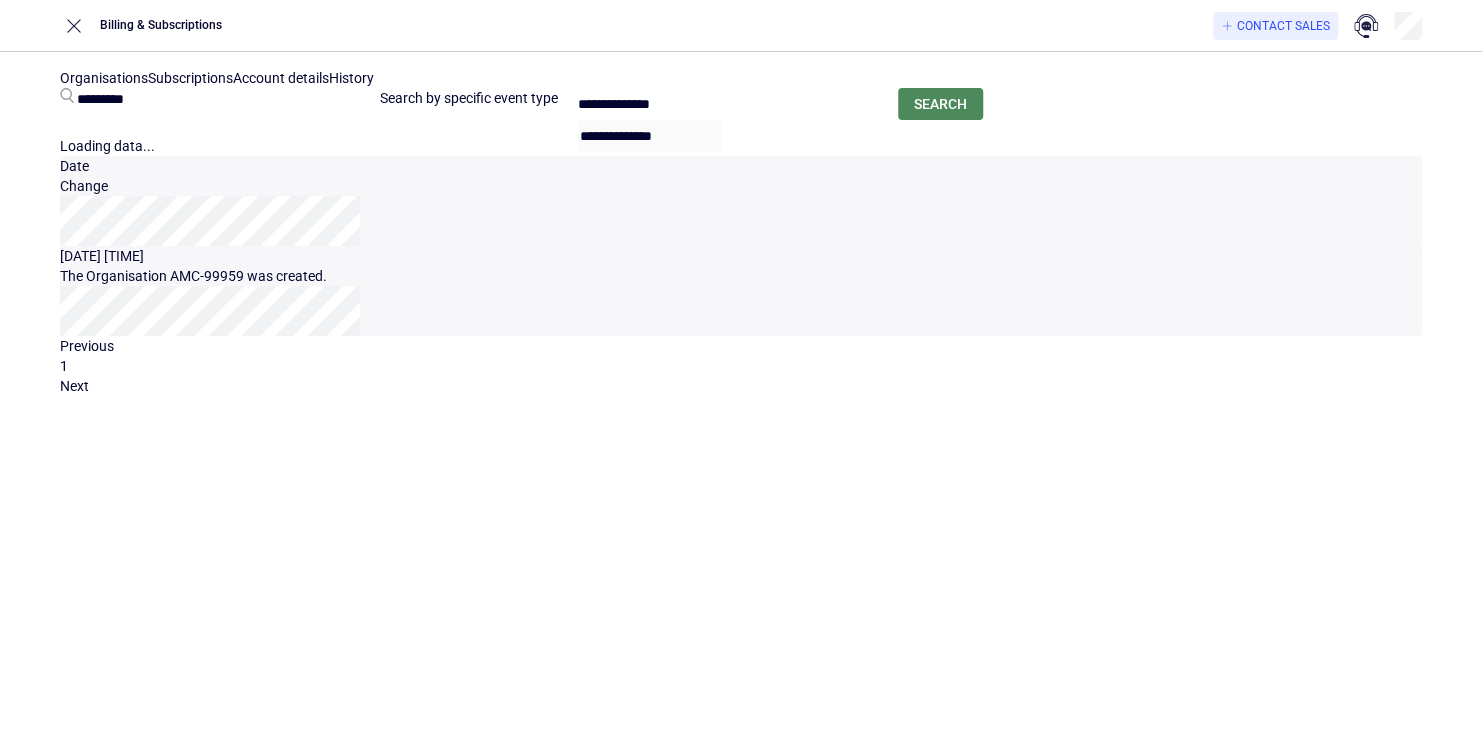 click on "[DATE] [TIME]" at bounding box center [175, 256] 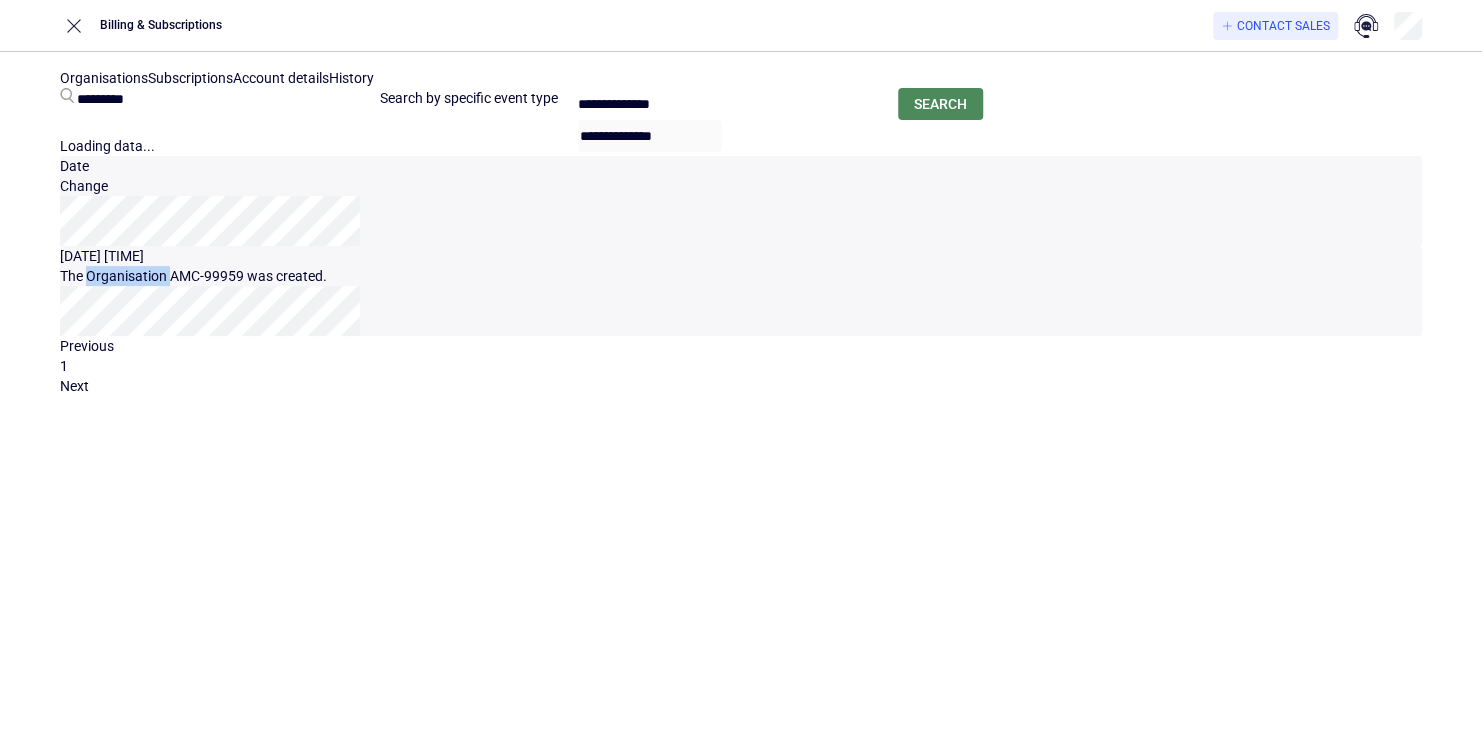 click on "The Organisation AMC-99959 was created." at bounding box center (741, 276) 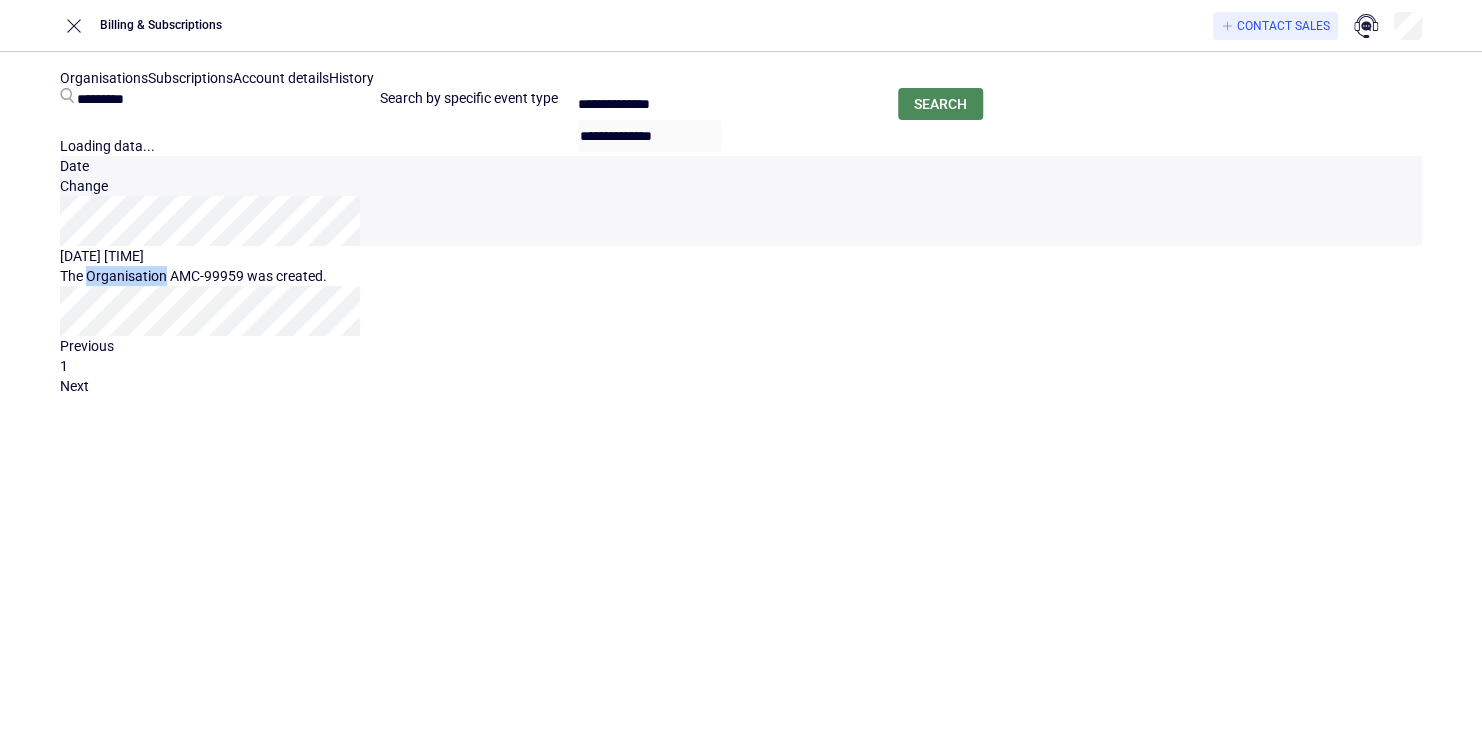 drag, startPoint x: 337, startPoint y: 229, endPoint x: 269, endPoint y: 76, distance: 167.43059 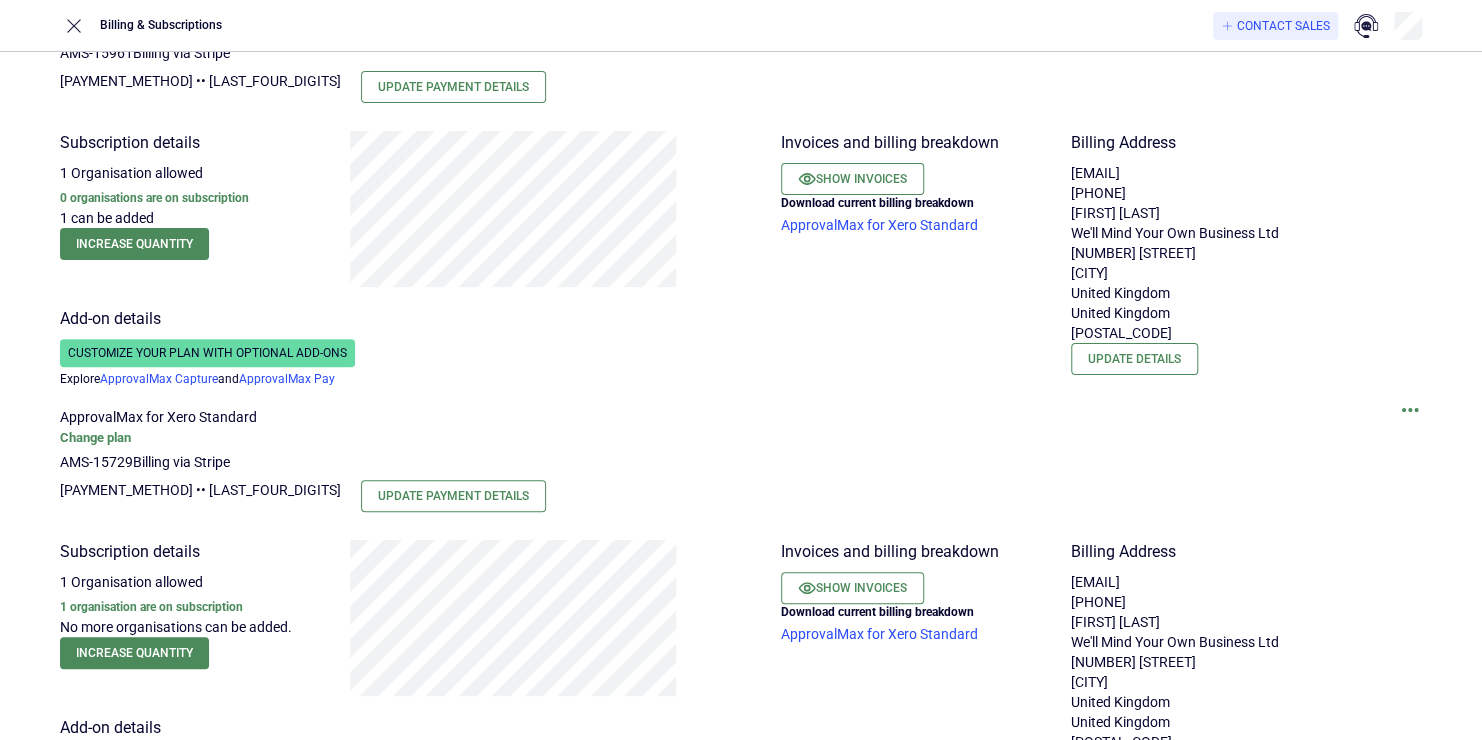 scroll, scrollTop: 300, scrollLeft: 0, axis: vertical 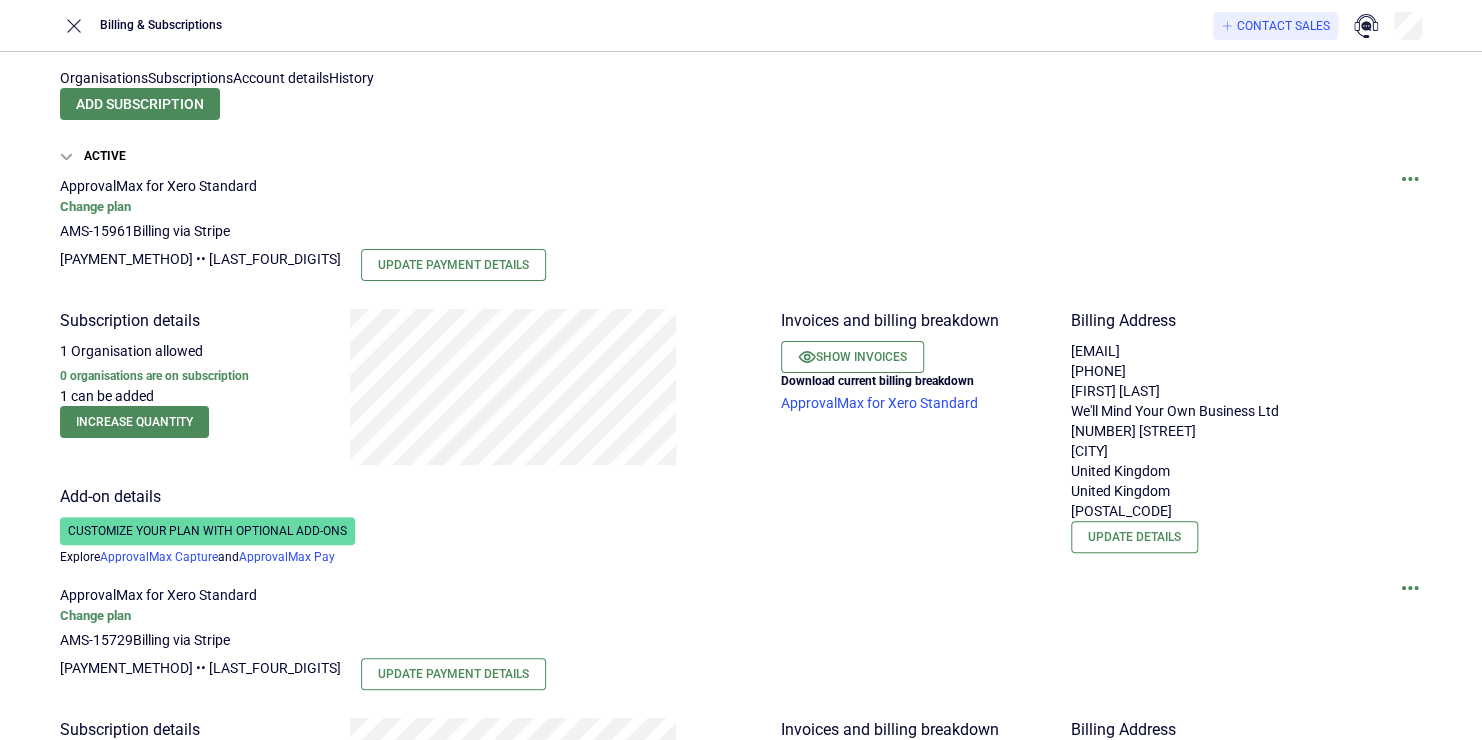 click on "Account details" at bounding box center [281, 78] 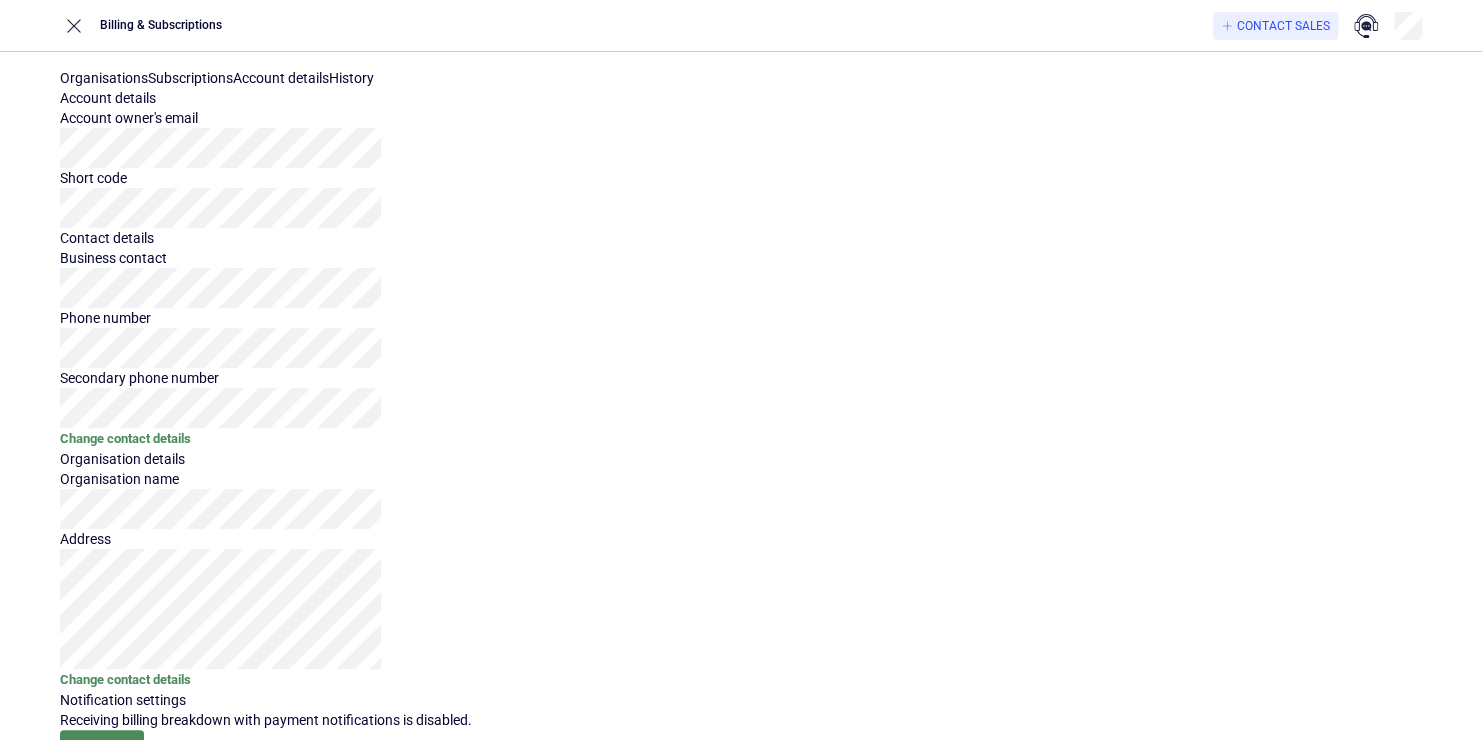 click on "Organisations" at bounding box center (104, 78) 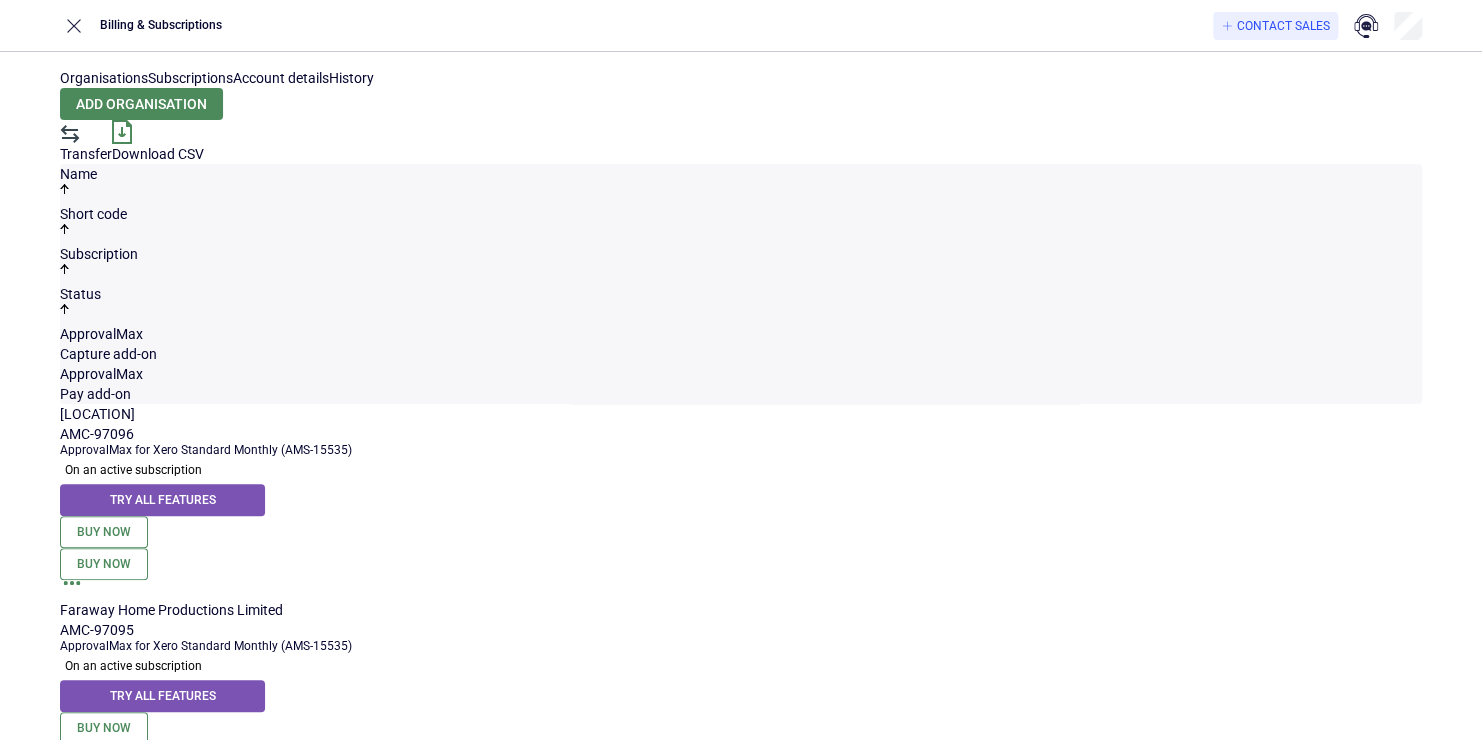 click on "Unnamed Organisation" at bounding box center [741, 414] 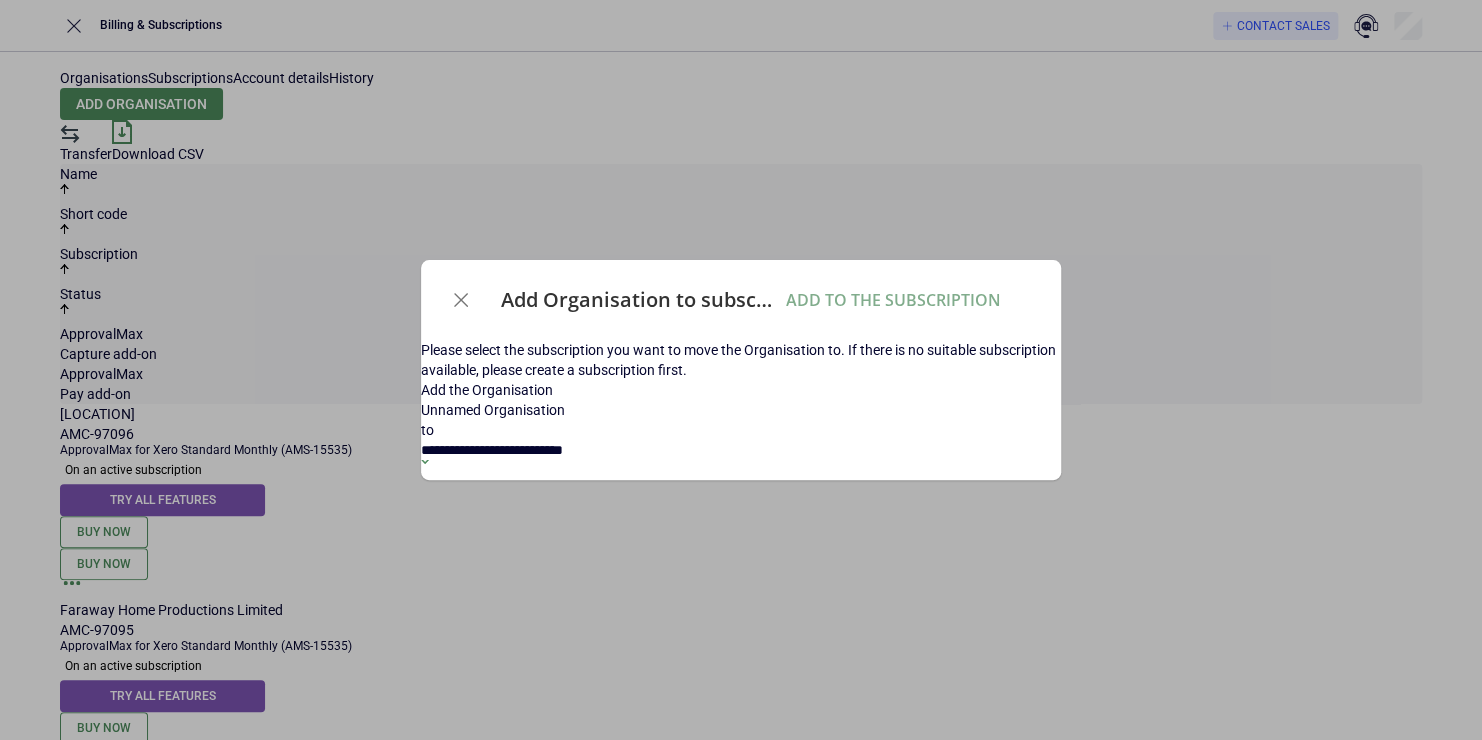 click on "**********" at bounding box center [741, 460] 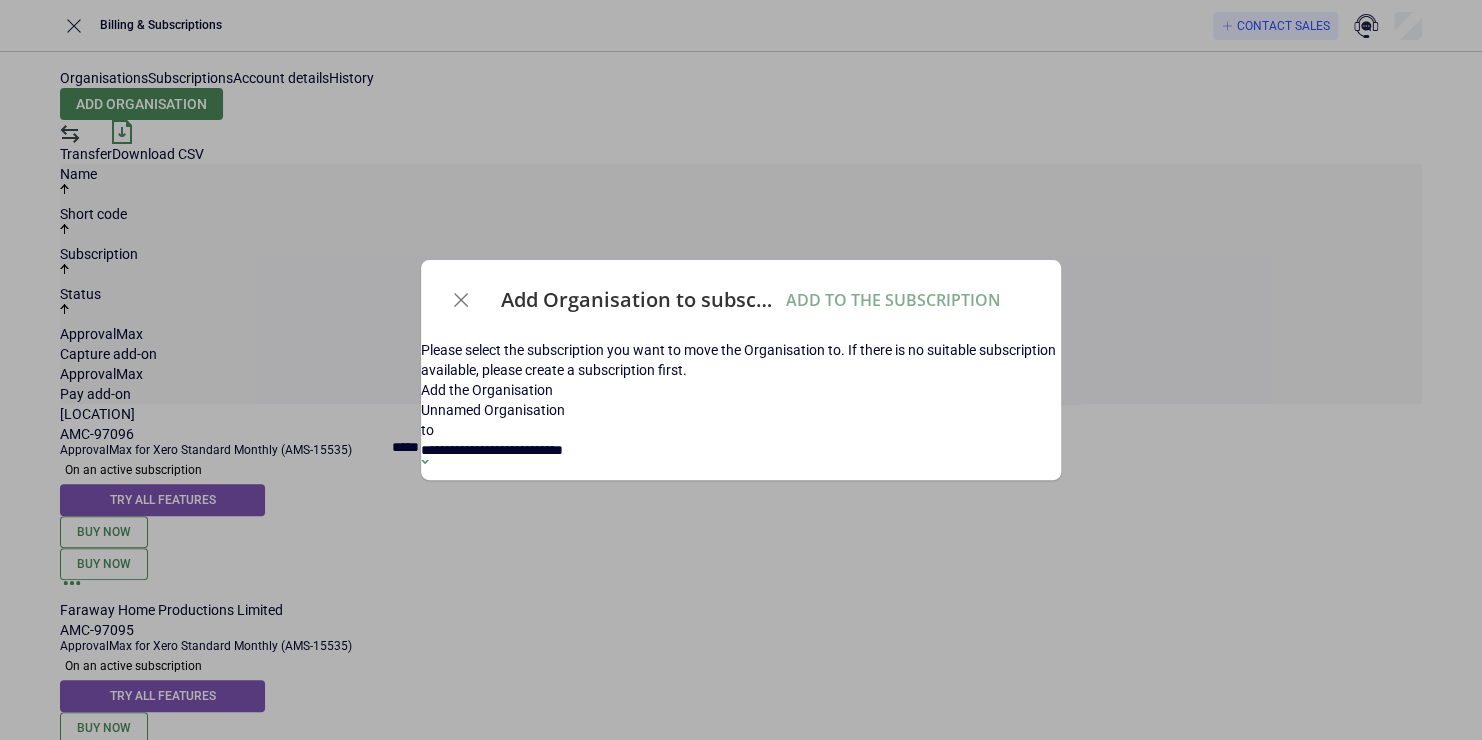 click on "*****" at bounding box center (493, 457) 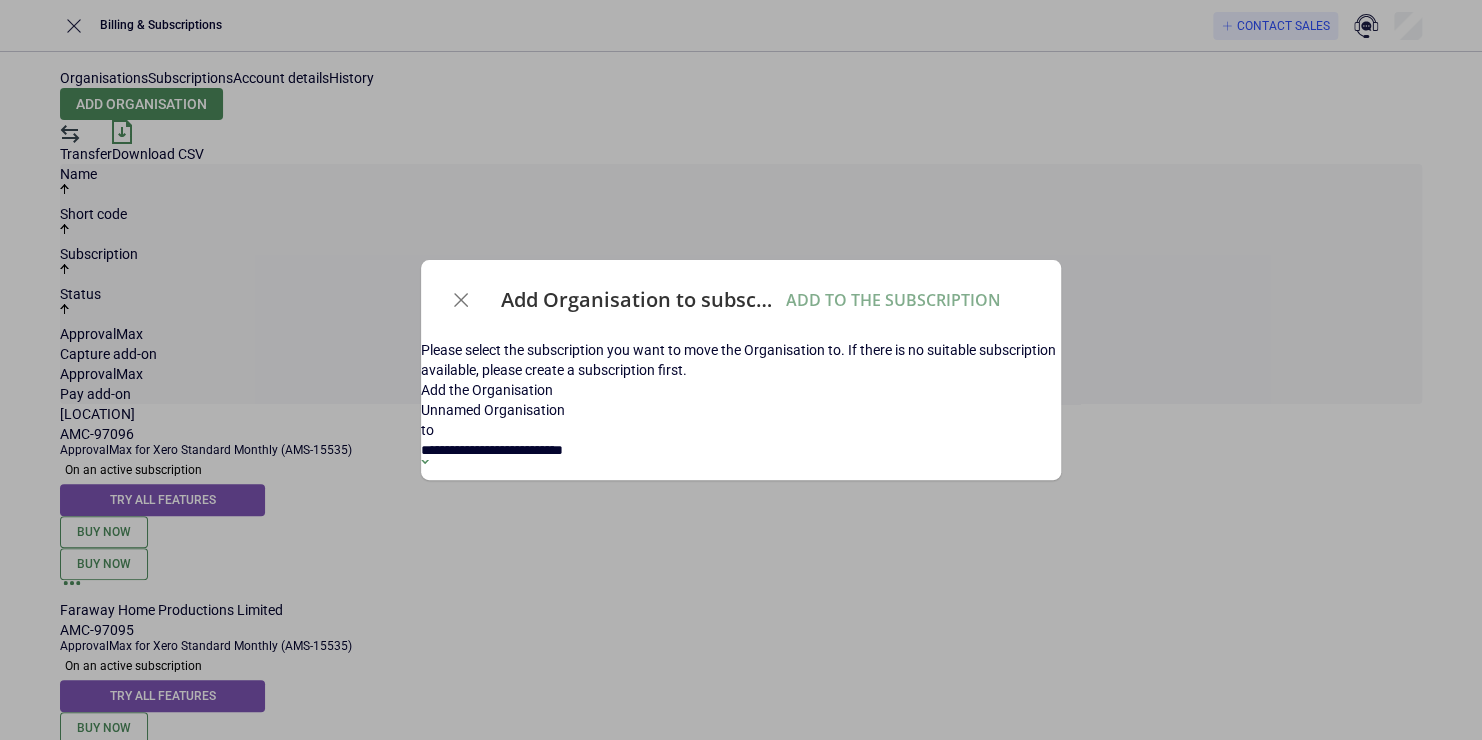 click on "Unnamed Organisation" at bounding box center (741, 410) 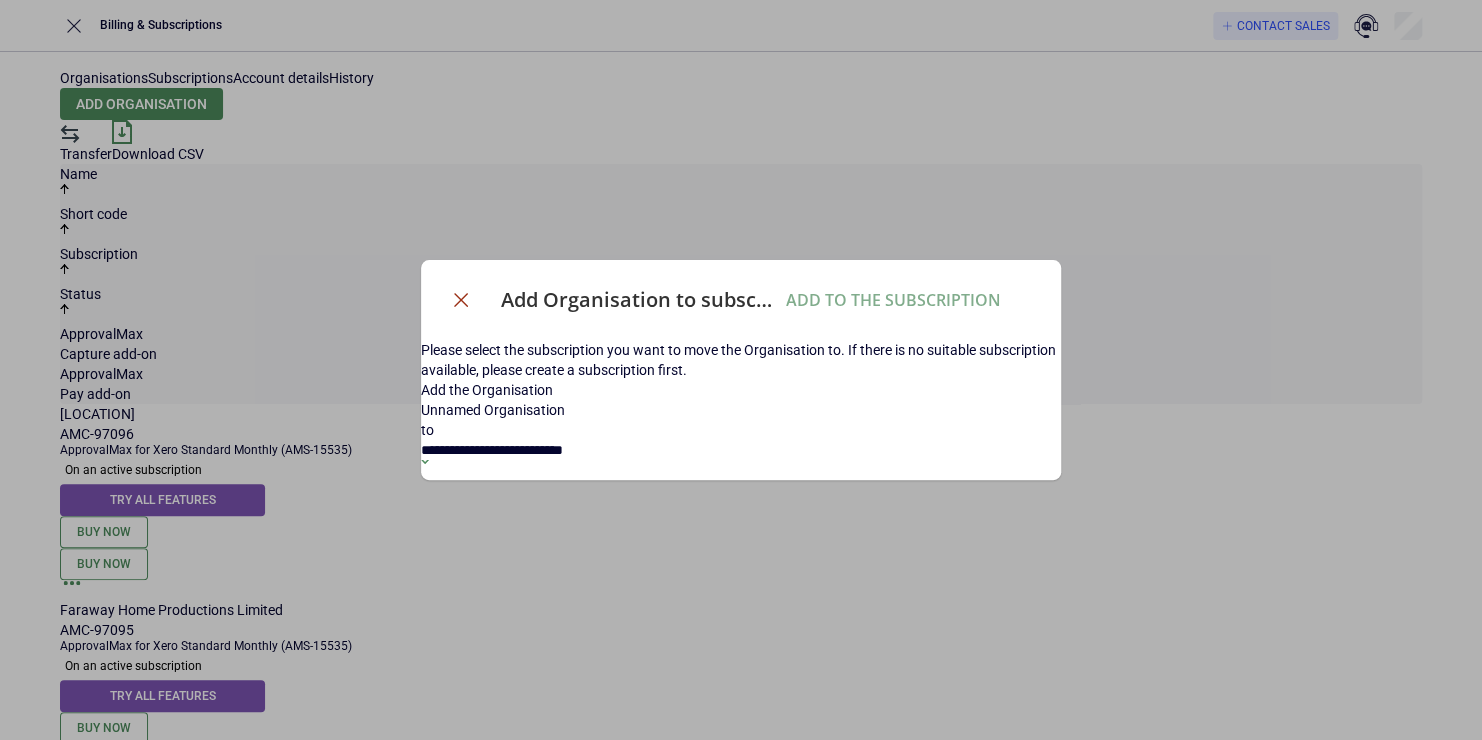 click at bounding box center (461, 300) 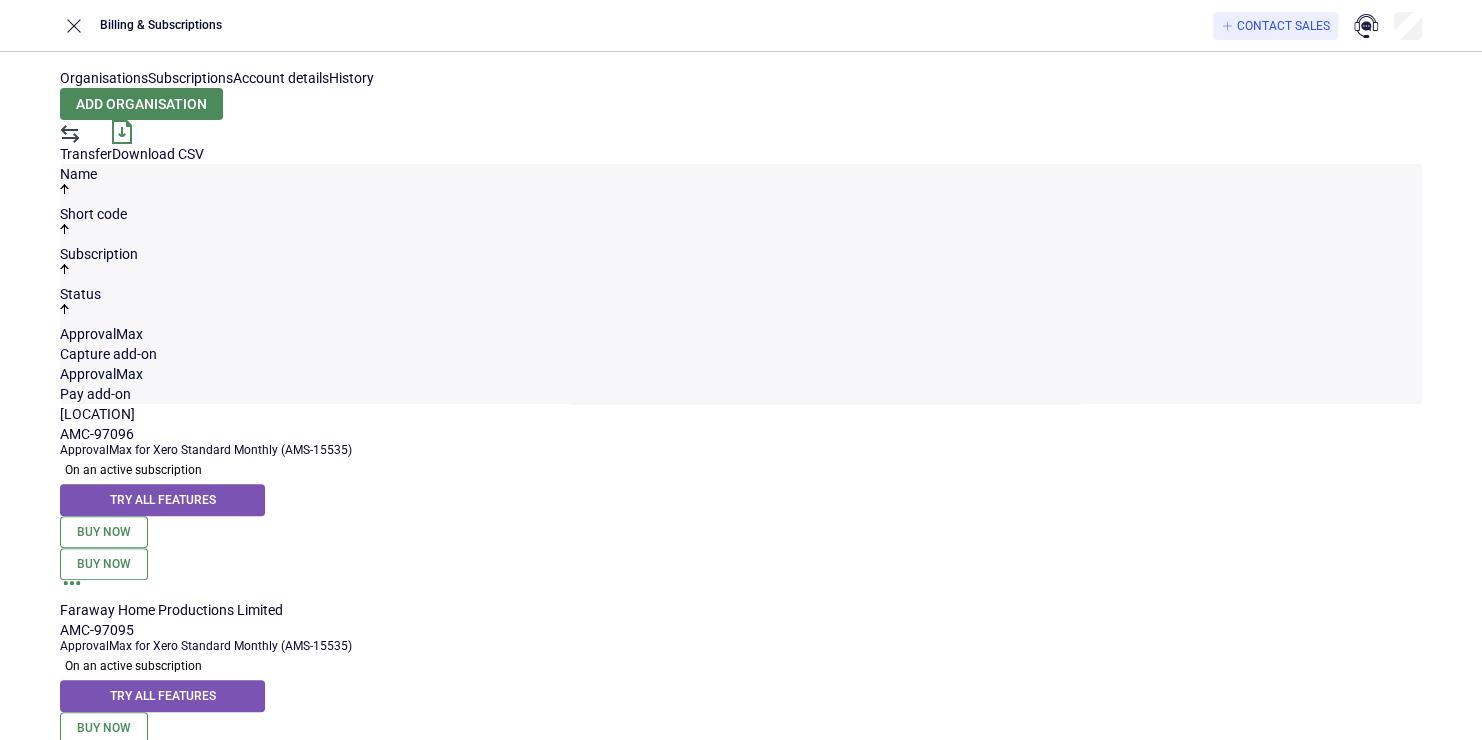 click at bounding box center [72, 590] 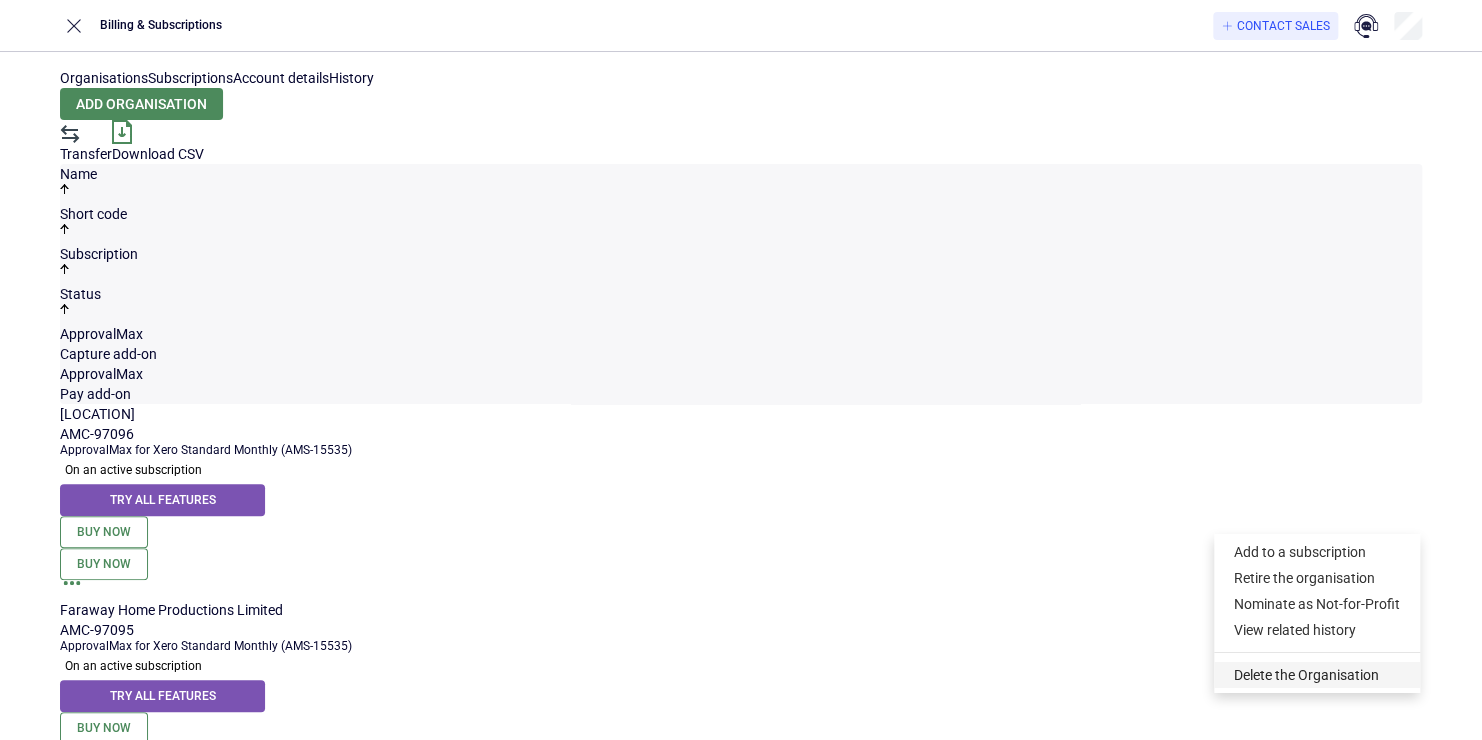 click on "Delete the Organisation" at bounding box center [1317, 675] 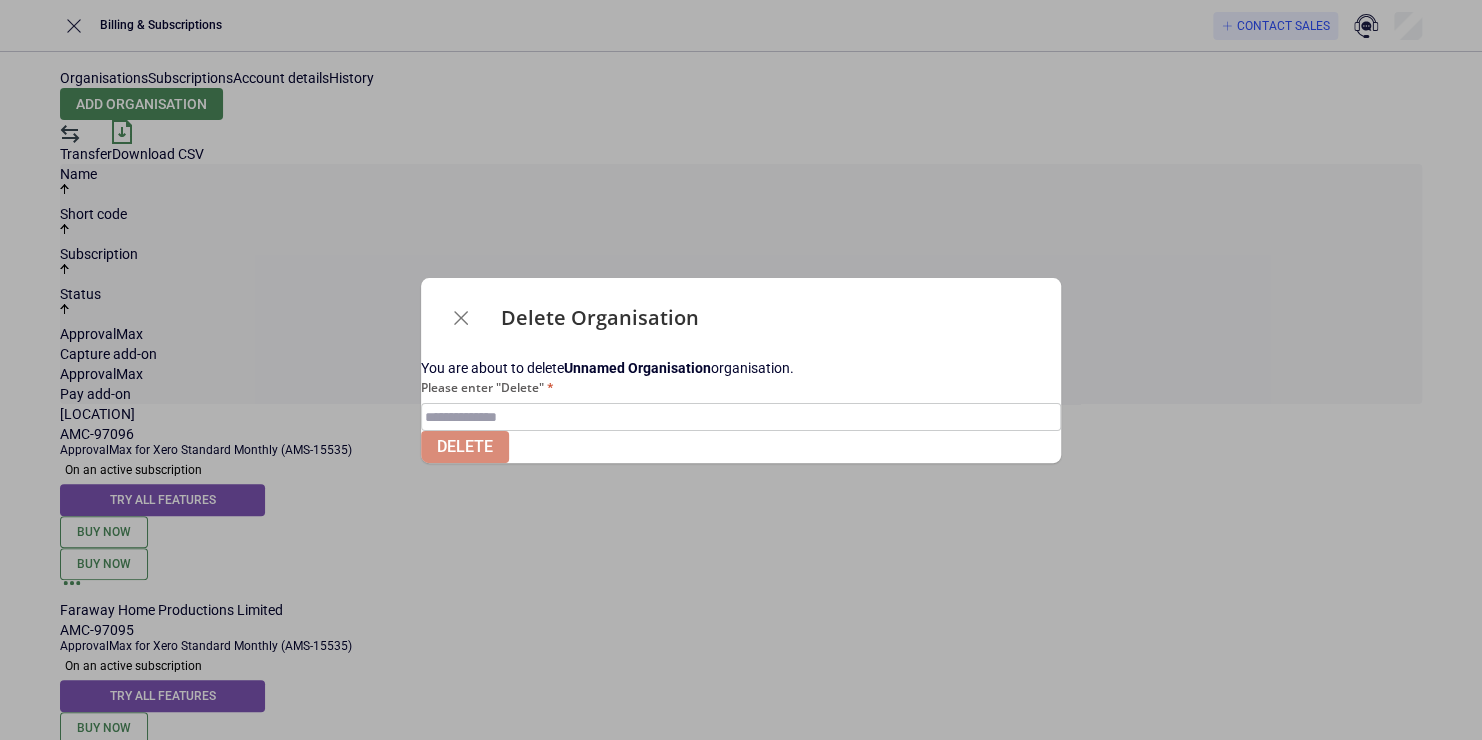click on "Please enter "Delete"" at bounding box center (741, 404) 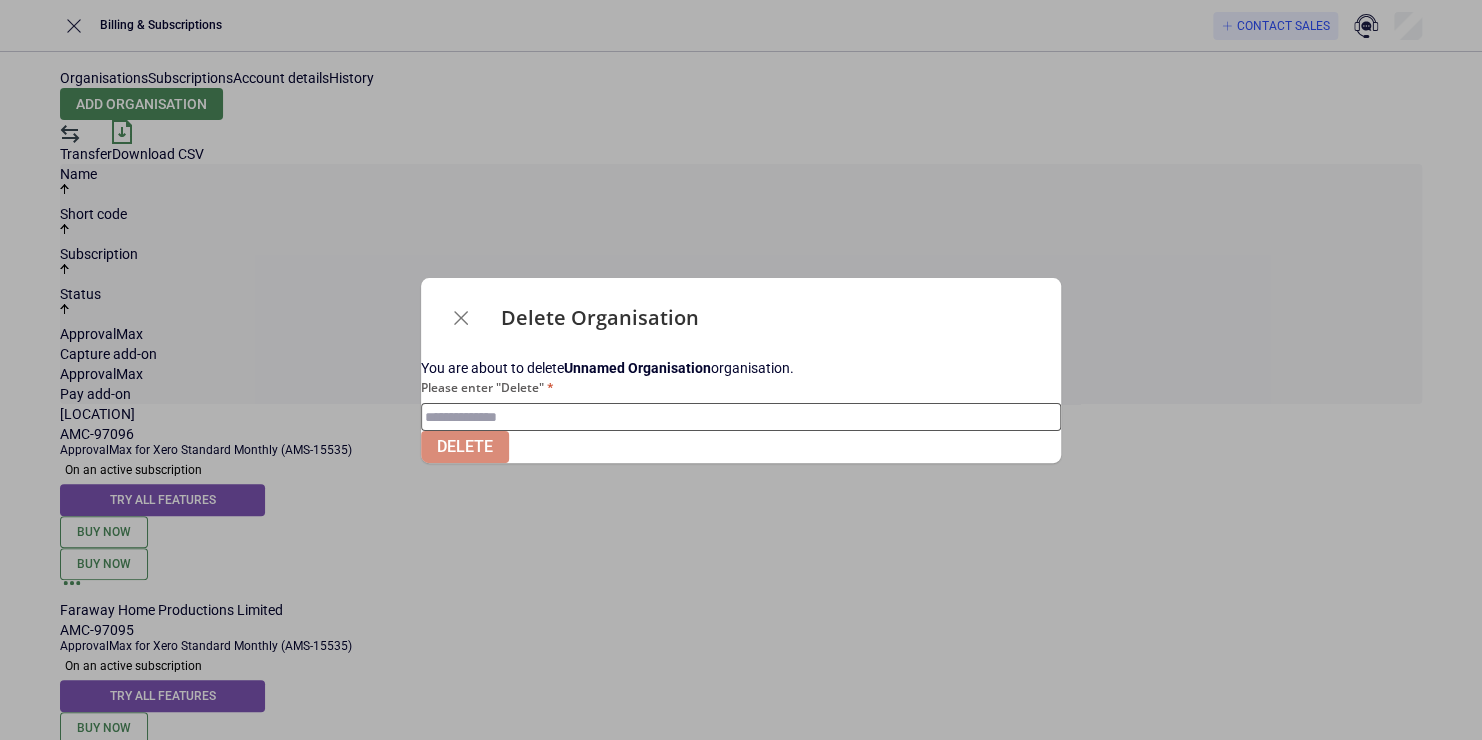 click on "Please enter "Delete"" at bounding box center [741, 417] 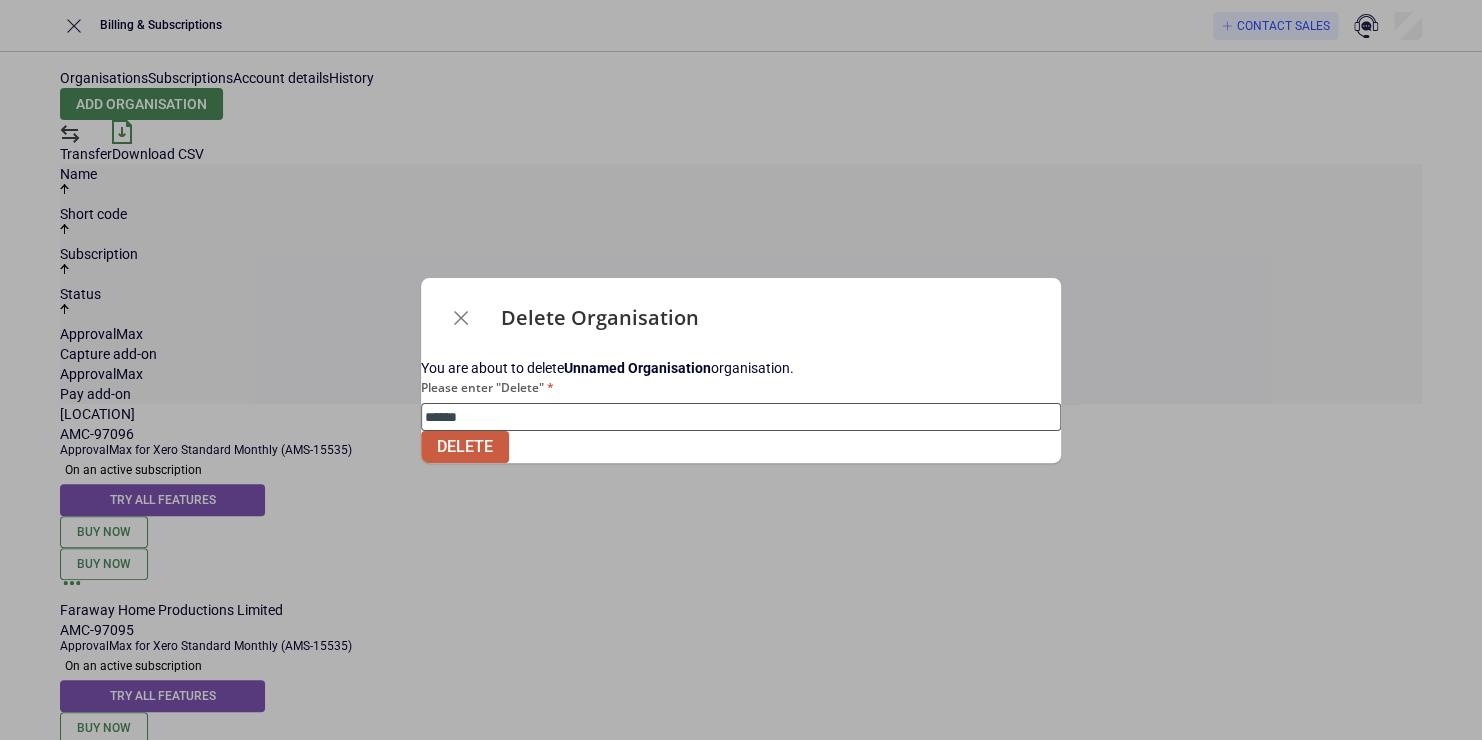 type on "******" 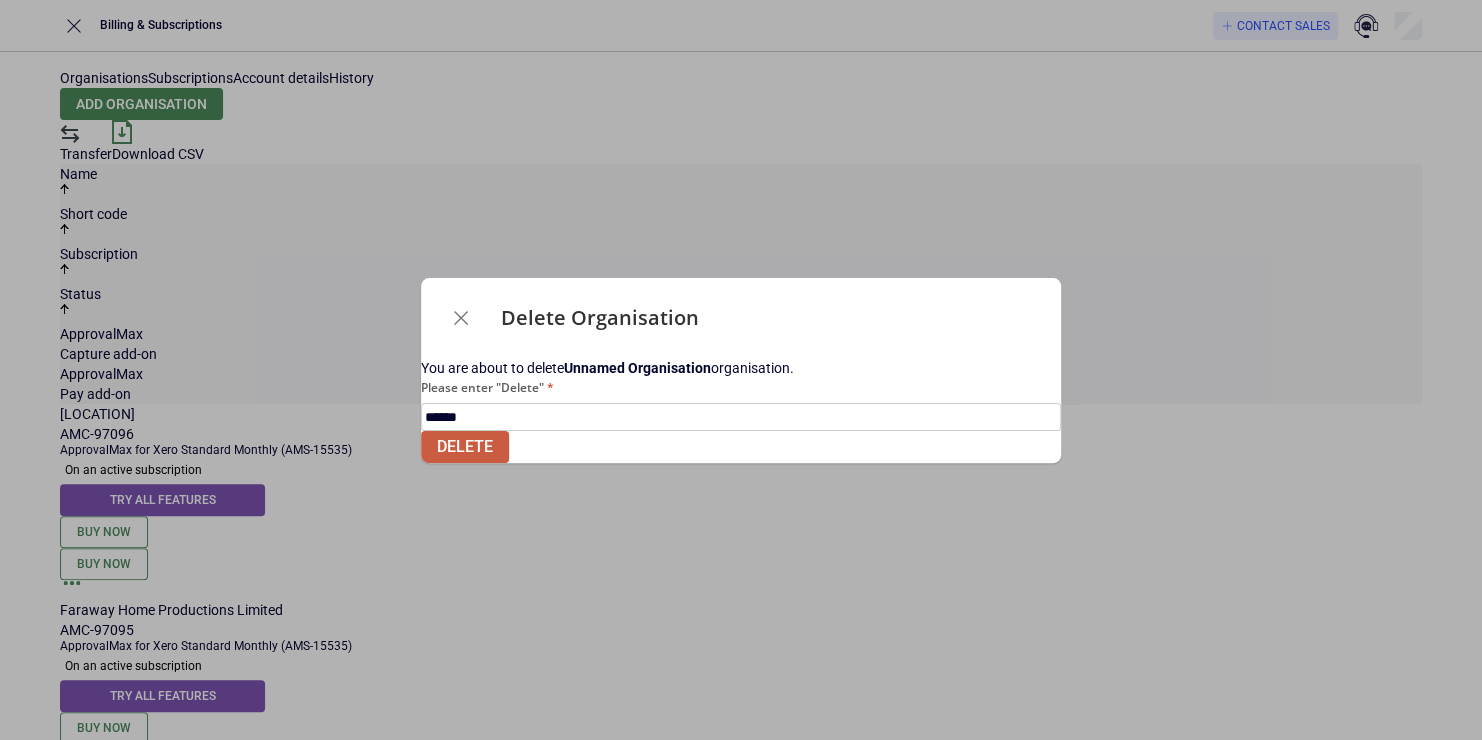 click on "Delete" at bounding box center [741, 447] 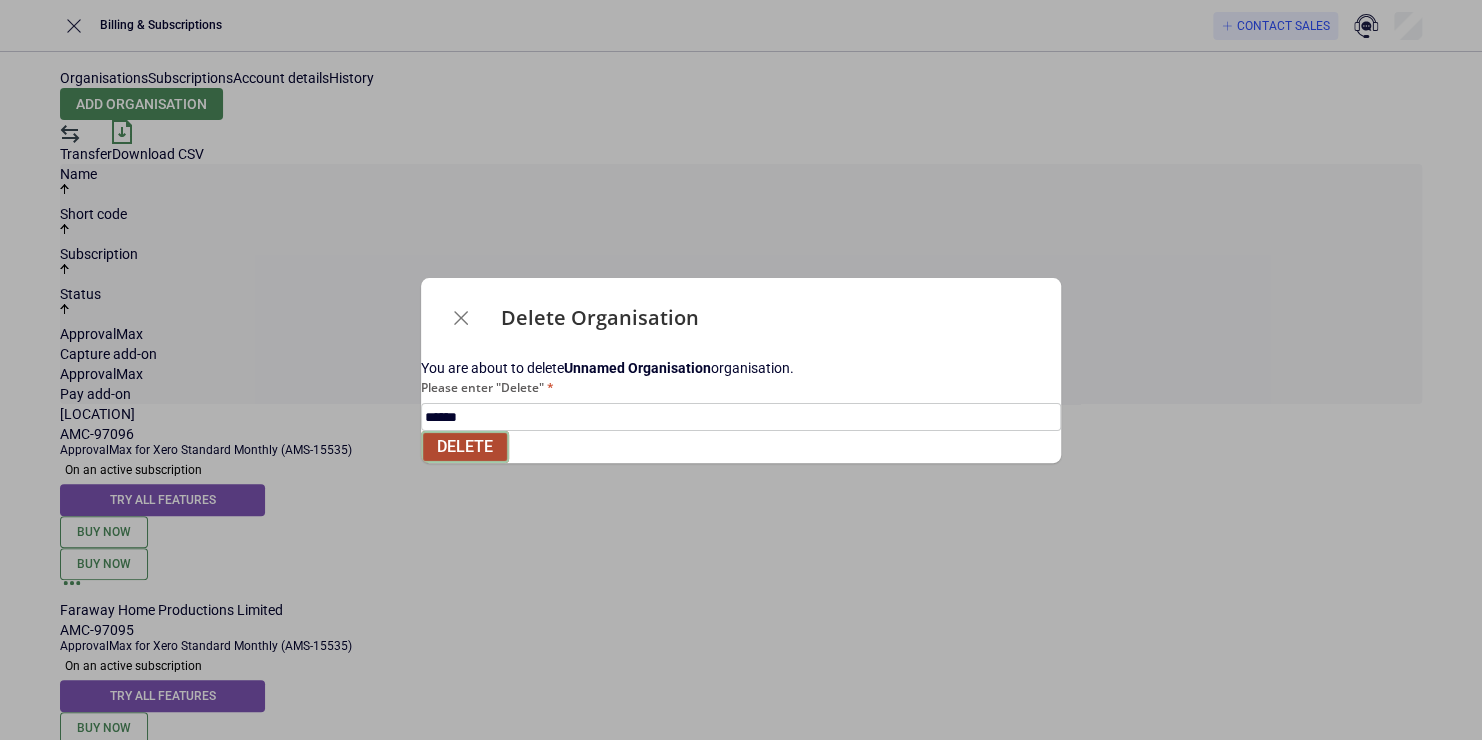 click on "Delete" at bounding box center [465, 447] 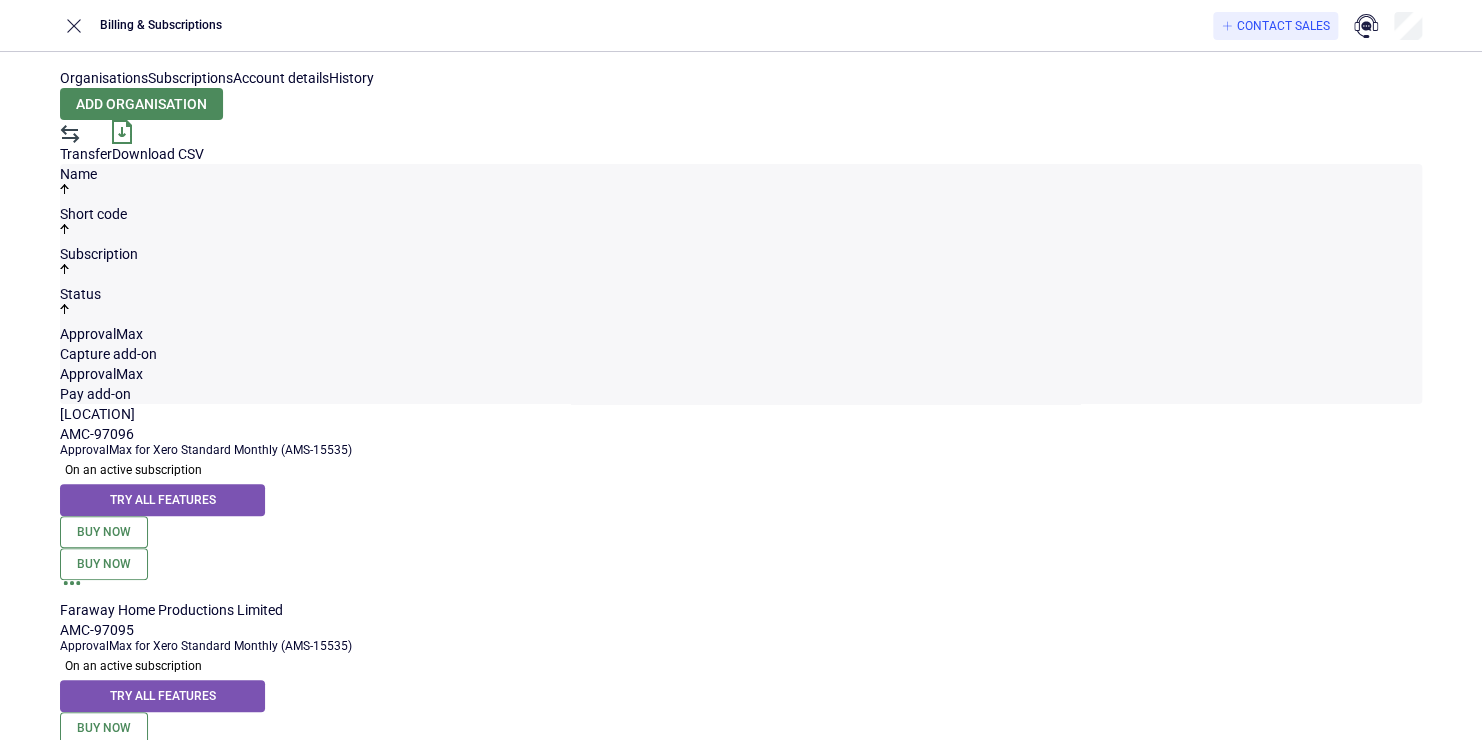 click at bounding box center [72, 590] 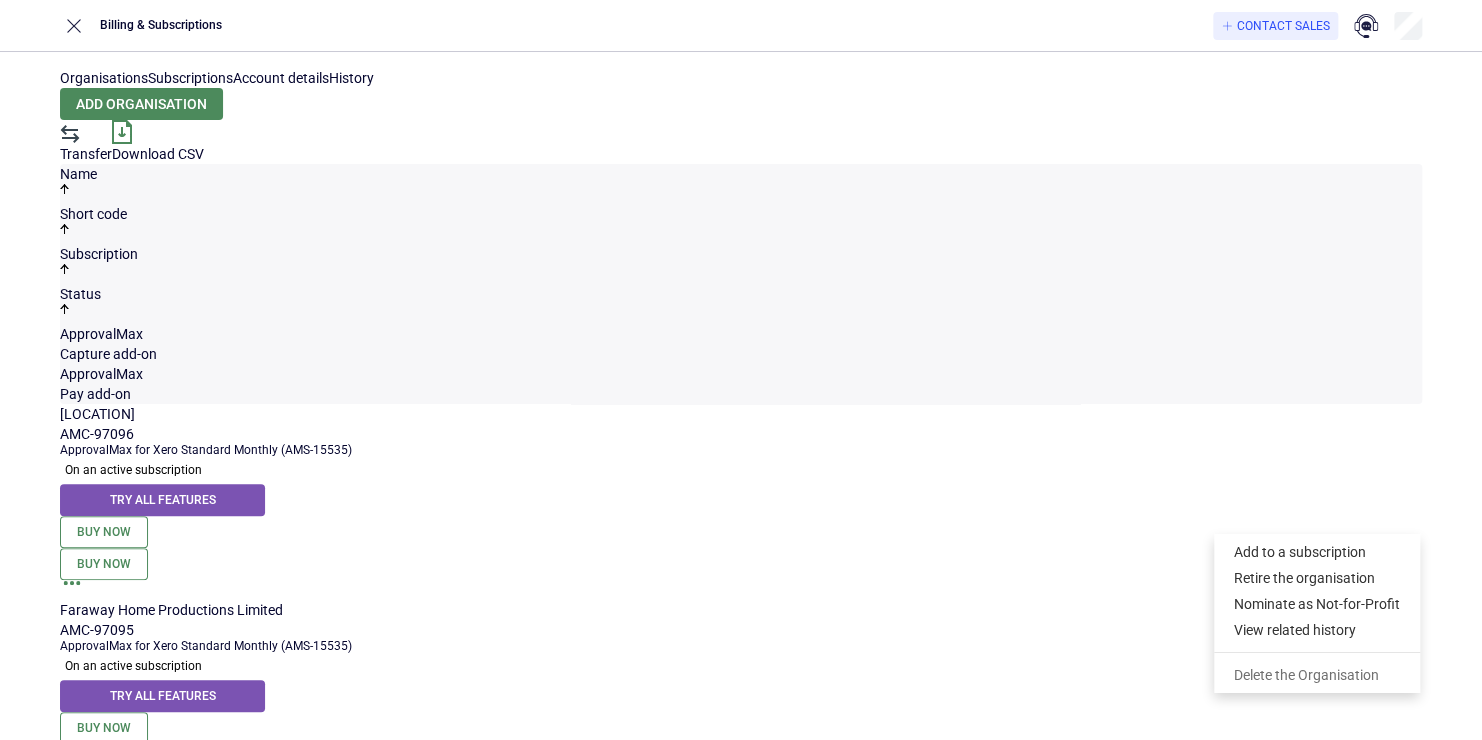 click on "[LOCATION] [COMPANY_NAME] [PRODUCT_NAME] [DATE] [COMPANY_NAME] [PRODUCT_NAME] [COMPANY_NAME] [PRODUCT_NAME] [COMPANY_NAME] [PRODUCT_NAME] [COMPANY_NAME] [PRODUCT_NAME] [DATE]" at bounding box center (741, 889) 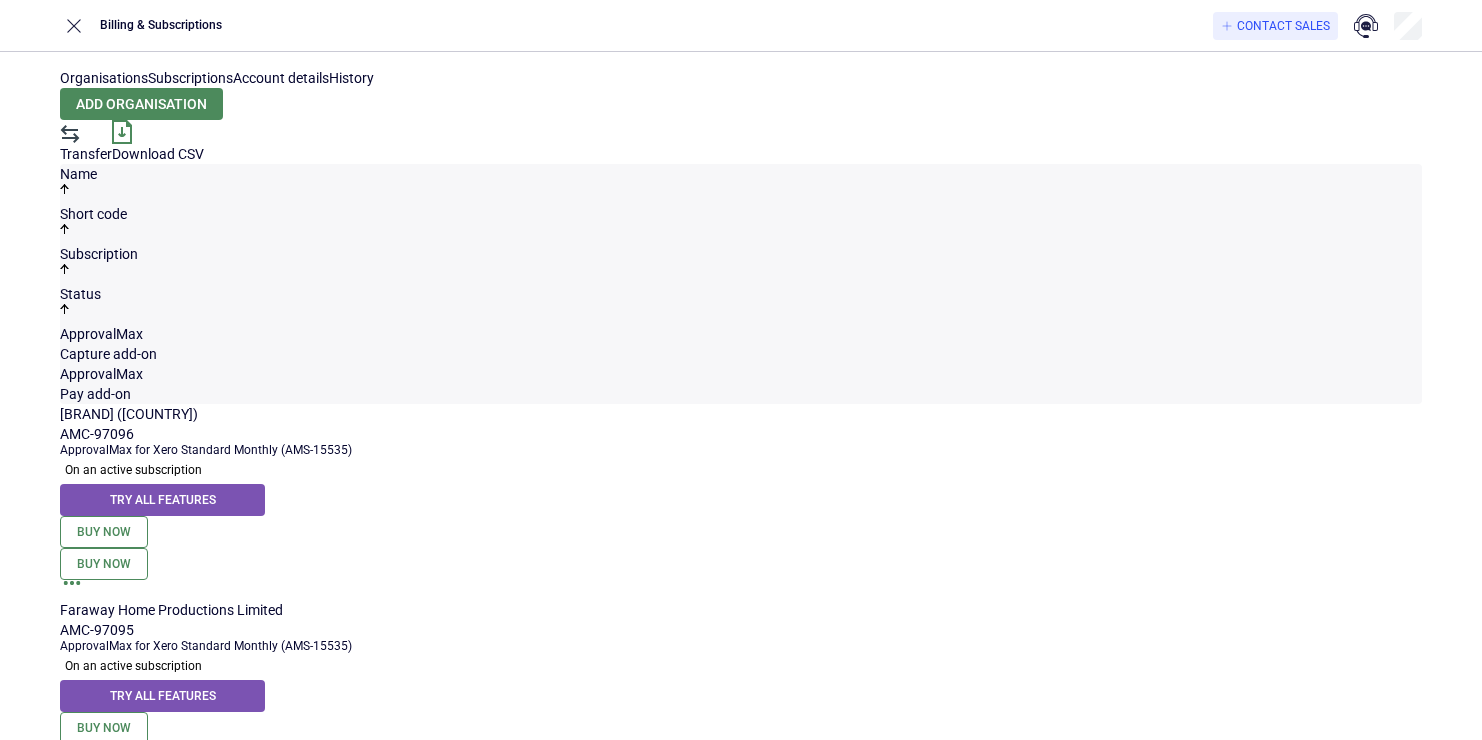 scroll, scrollTop: 0, scrollLeft: 0, axis: both 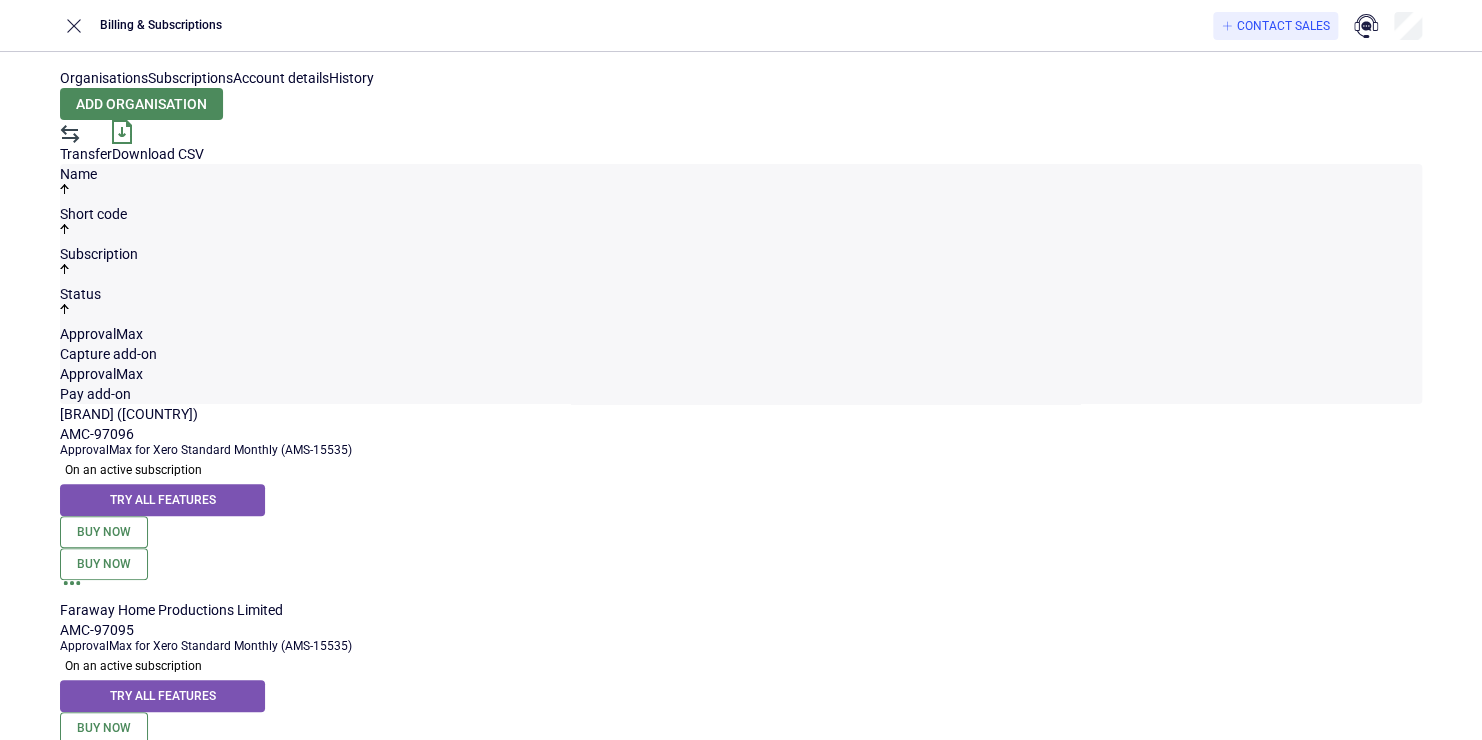 click on "—" at bounding box center [741, 532] 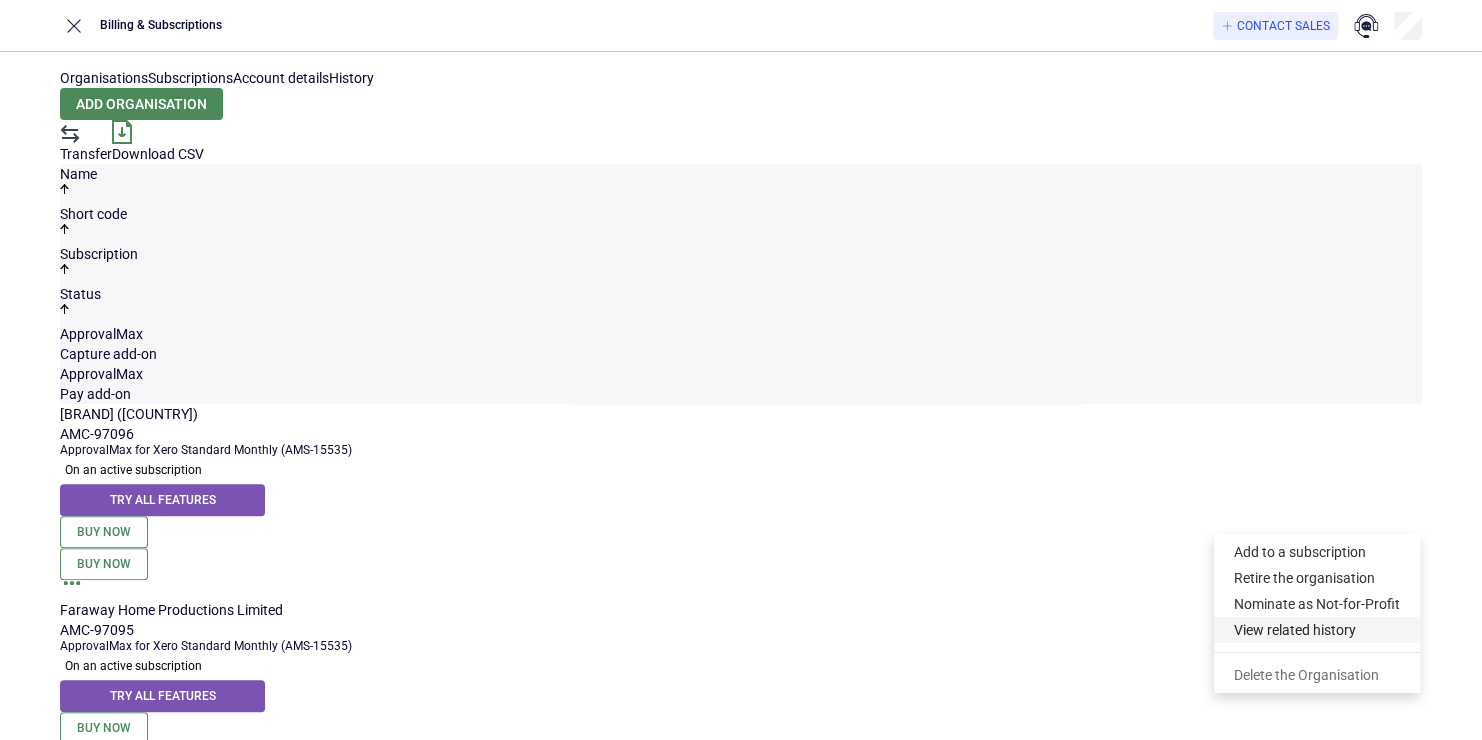 click on "View related history" at bounding box center (1317, 630) 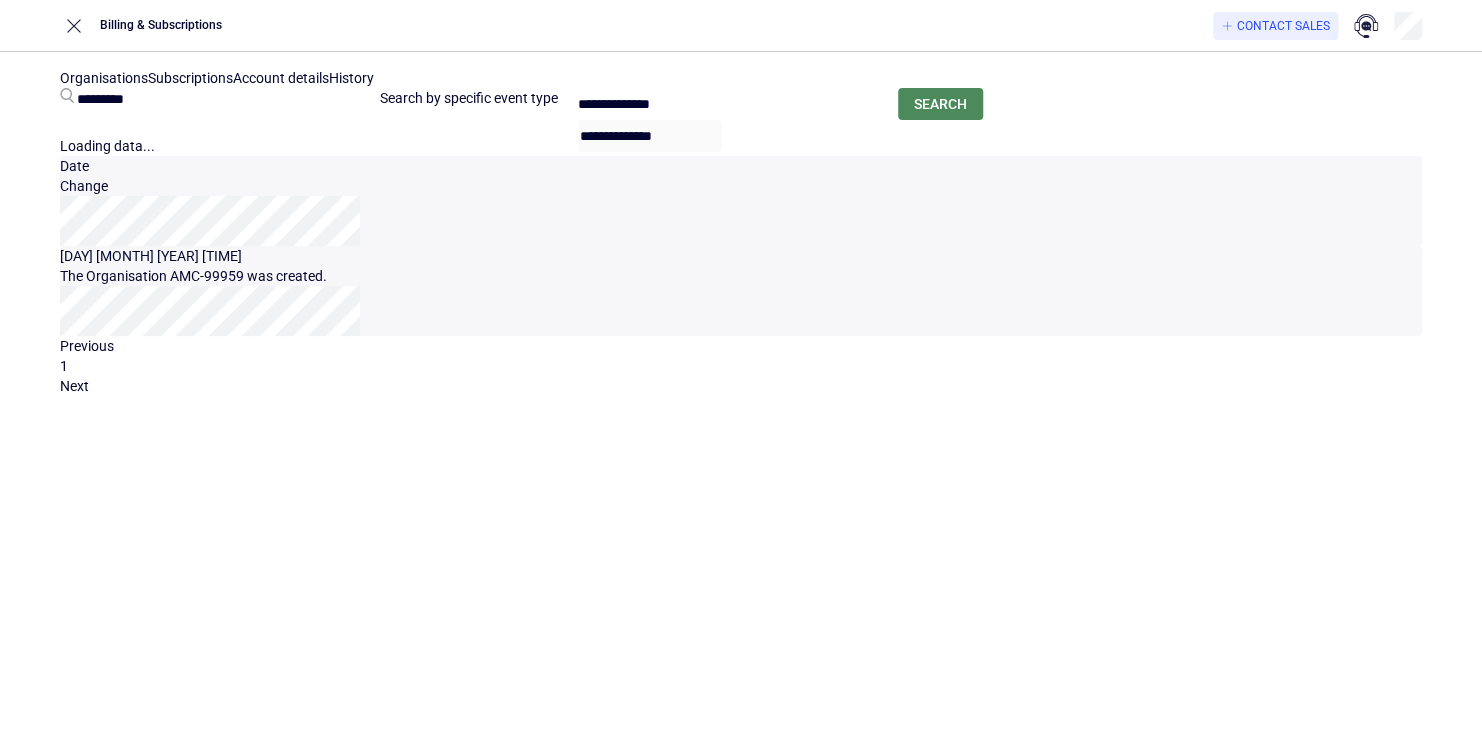 click on "The Organisation AMC-99959 was created." at bounding box center (741, 276) 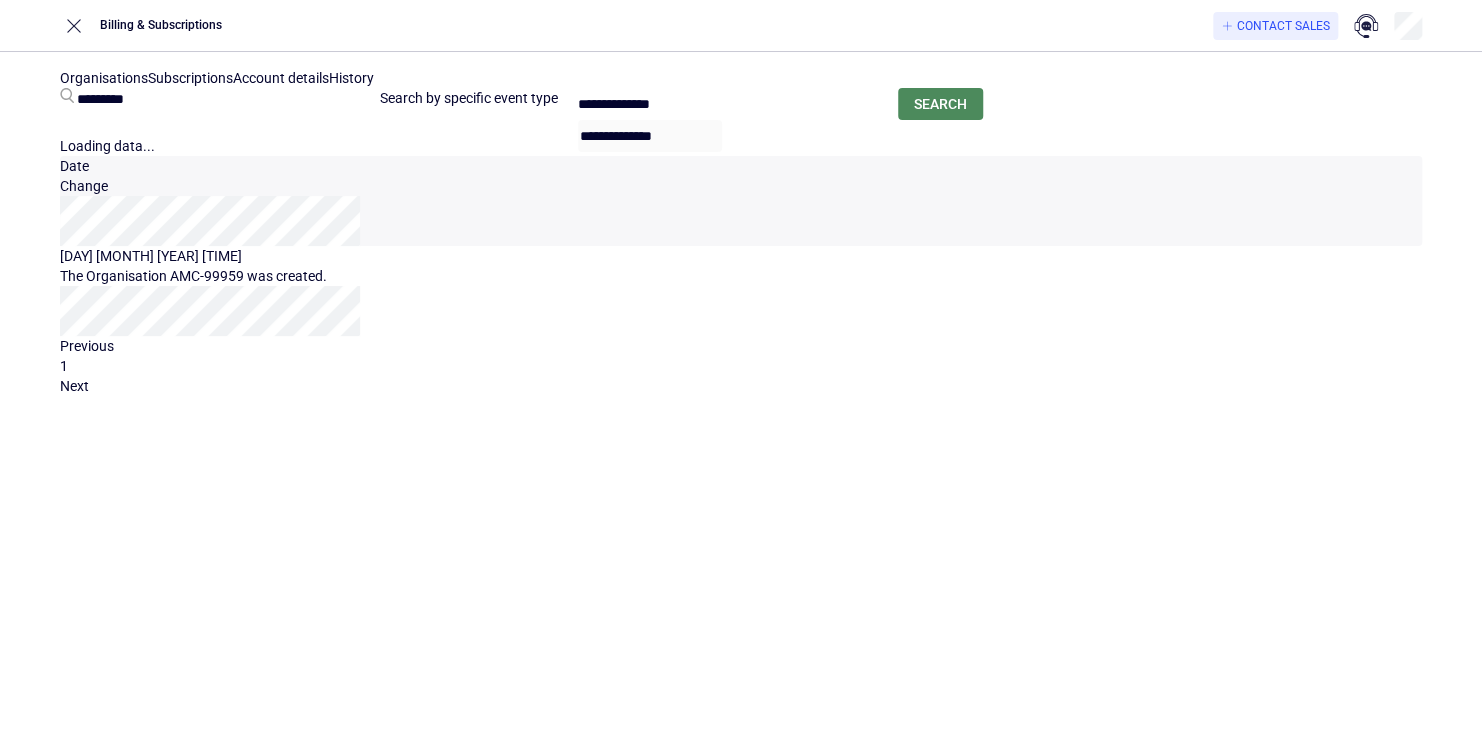 click on "Account details" at bounding box center (281, 78) 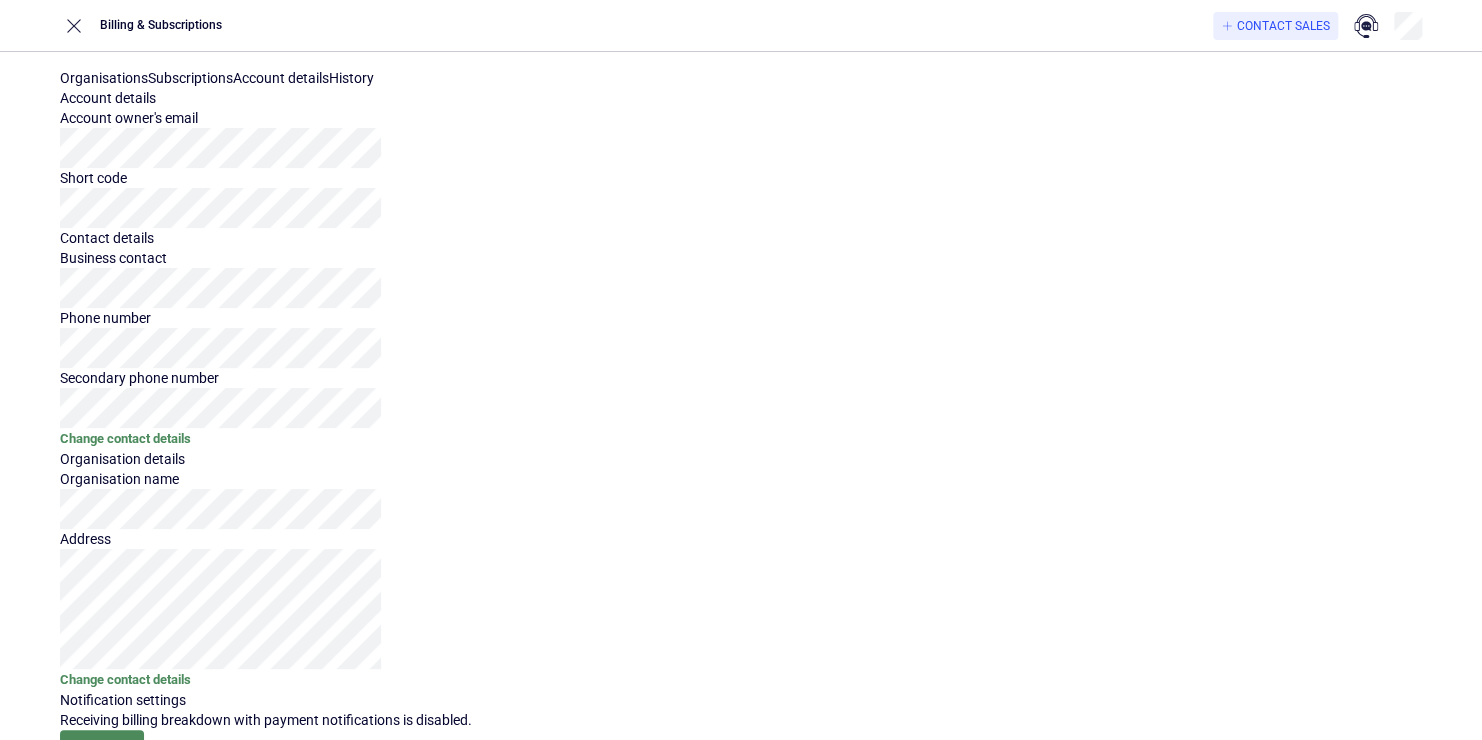 click on "Subscriptions" at bounding box center (190, 78) 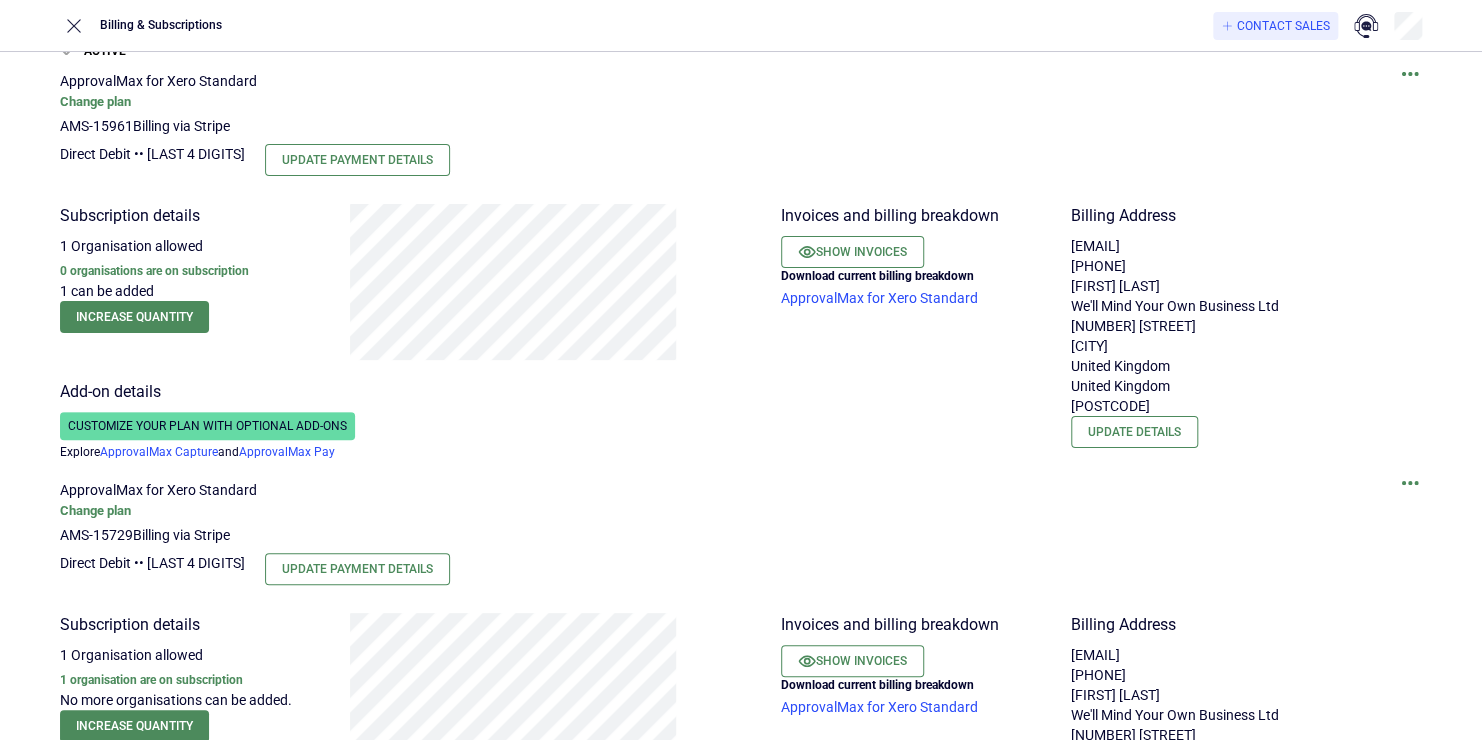 scroll, scrollTop: 0, scrollLeft: 0, axis: both 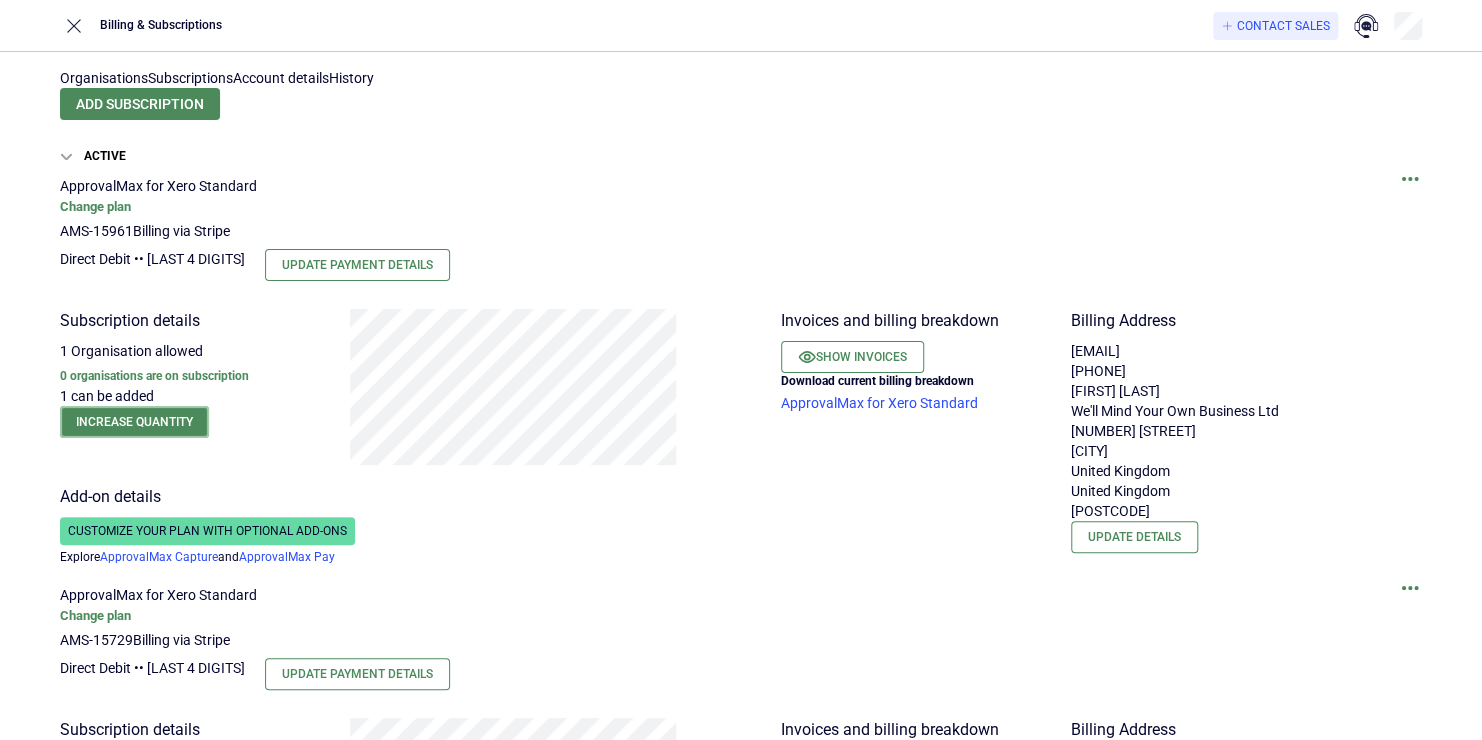 click on "Increase quantity" at bounding box center [134, 422] 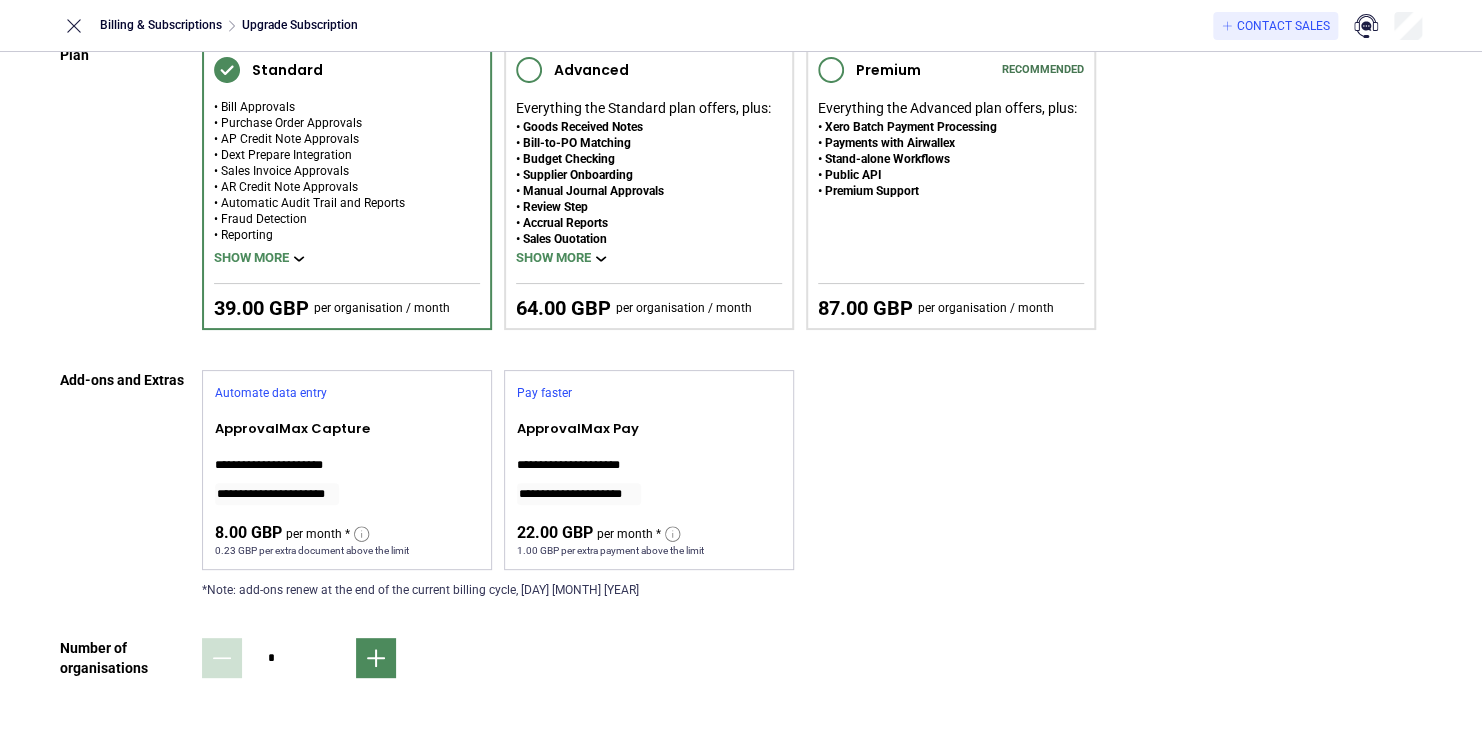 scroll, scrollTop: 0, scrollLeft: 0, axis: both 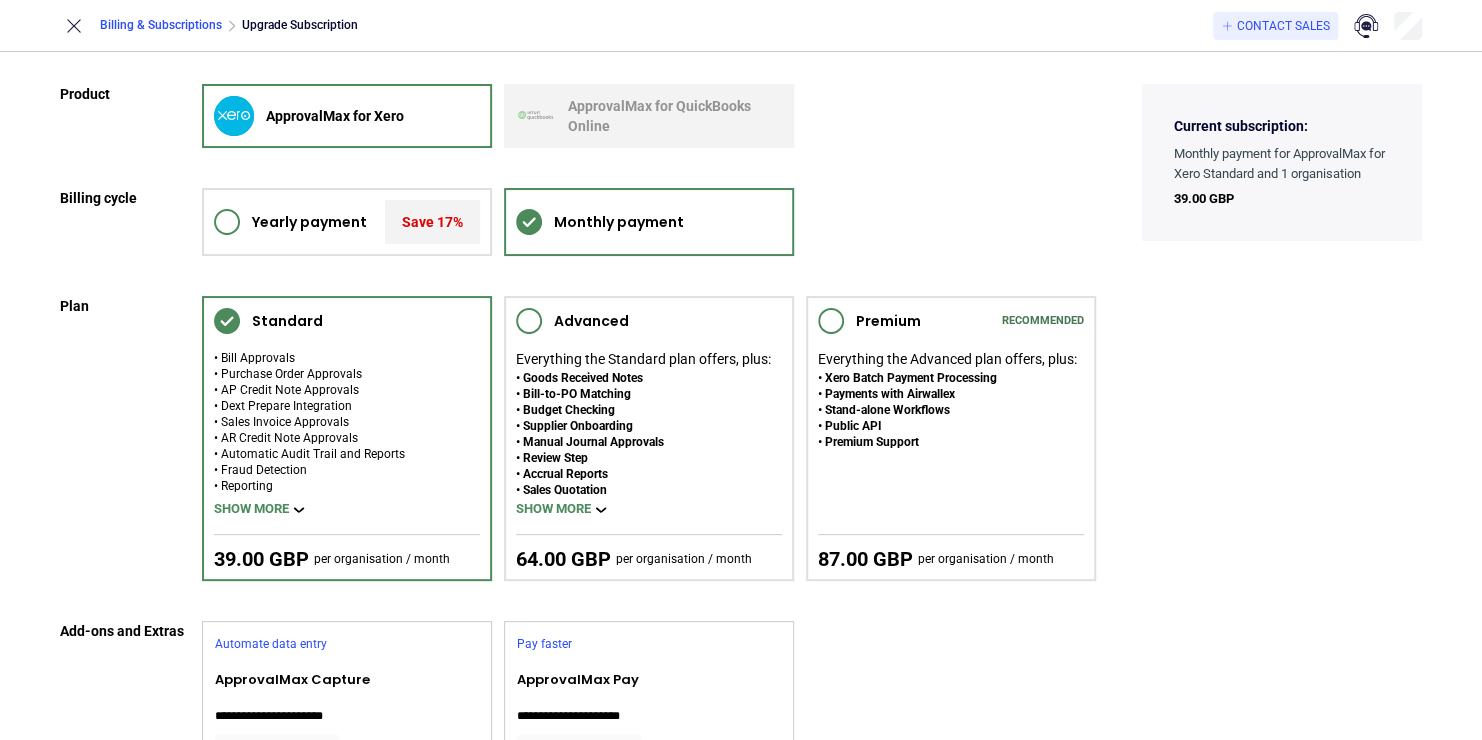click on "Billing & Subscriptions" at bounding box center (161, 25) 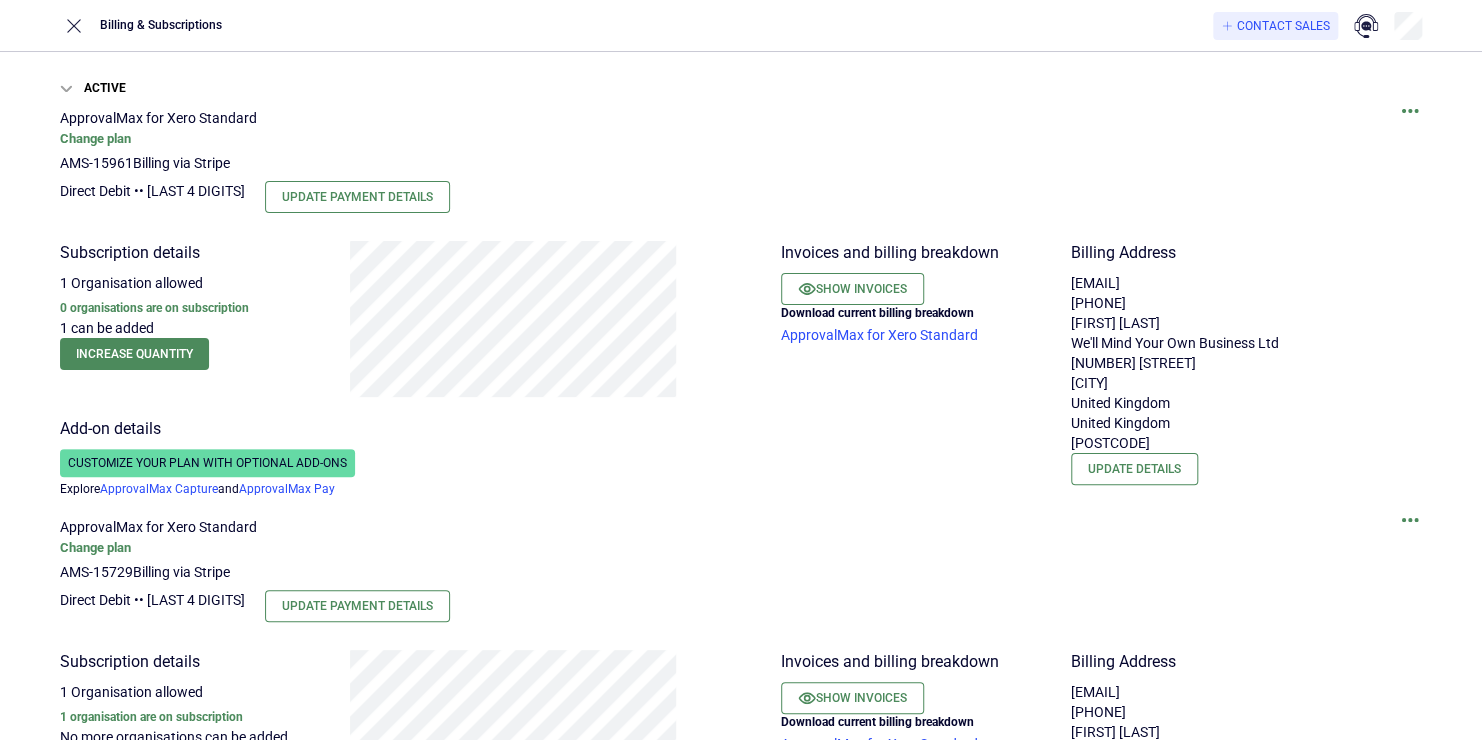 scroll, scrollTop: 0, scrollLeft: 0, axis: both 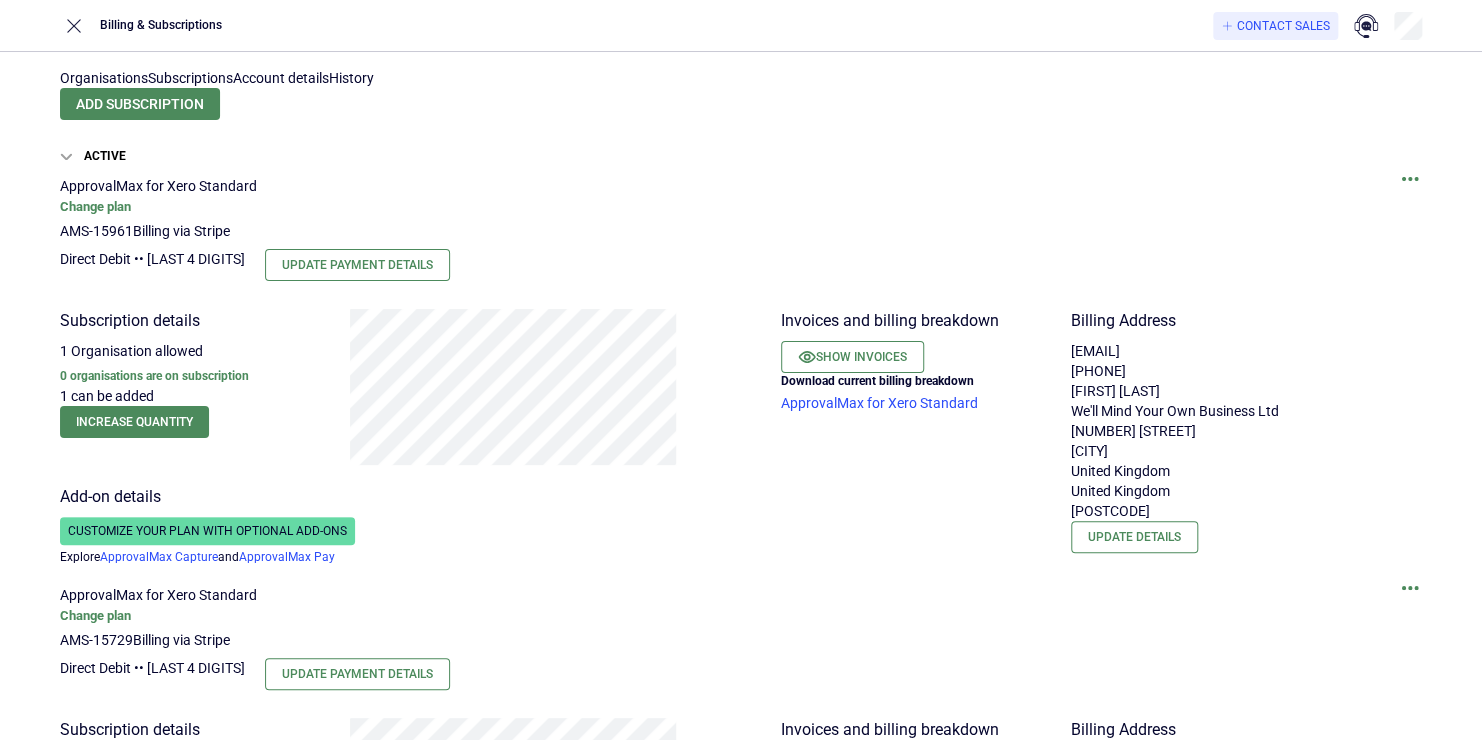click at bounding box center [1410, 186] 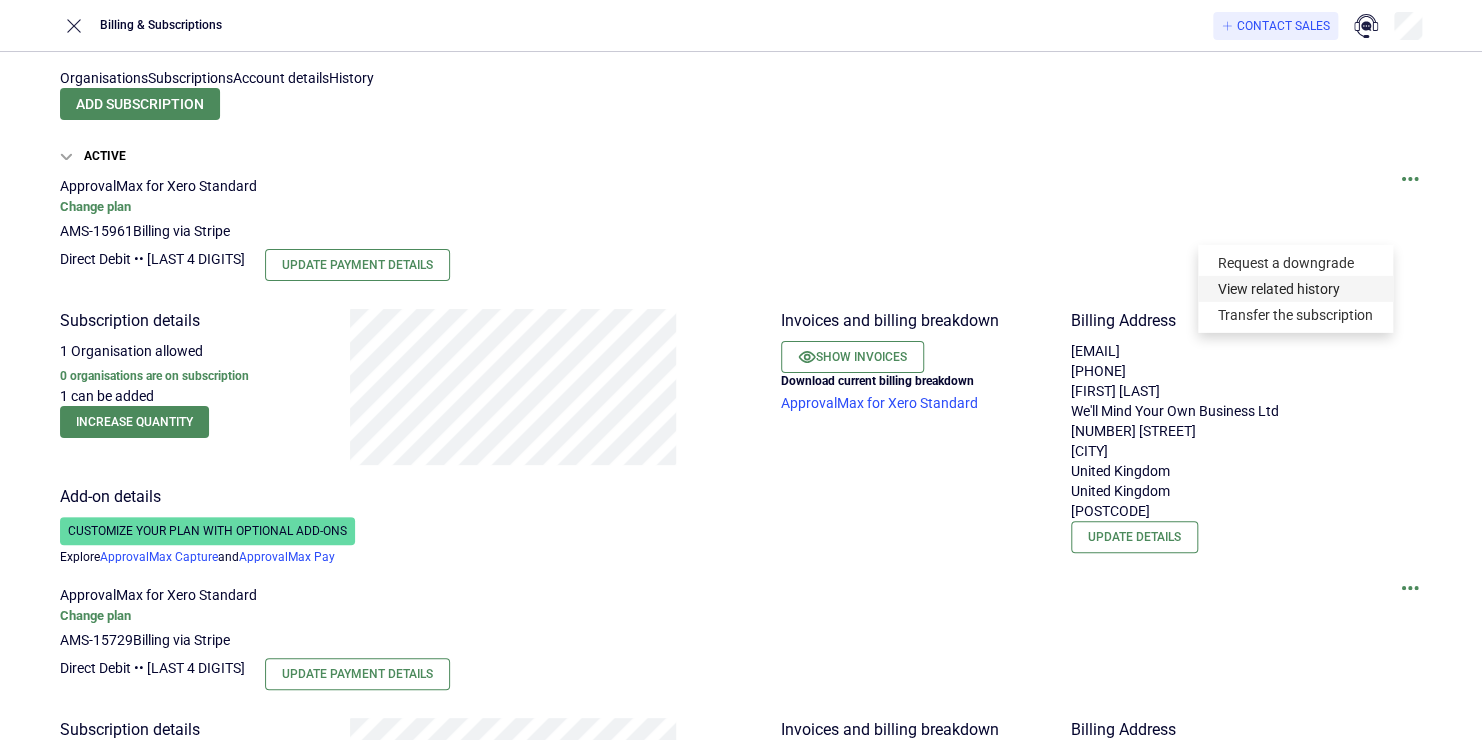 click on "View related history" at bounding box center (1295, 289) 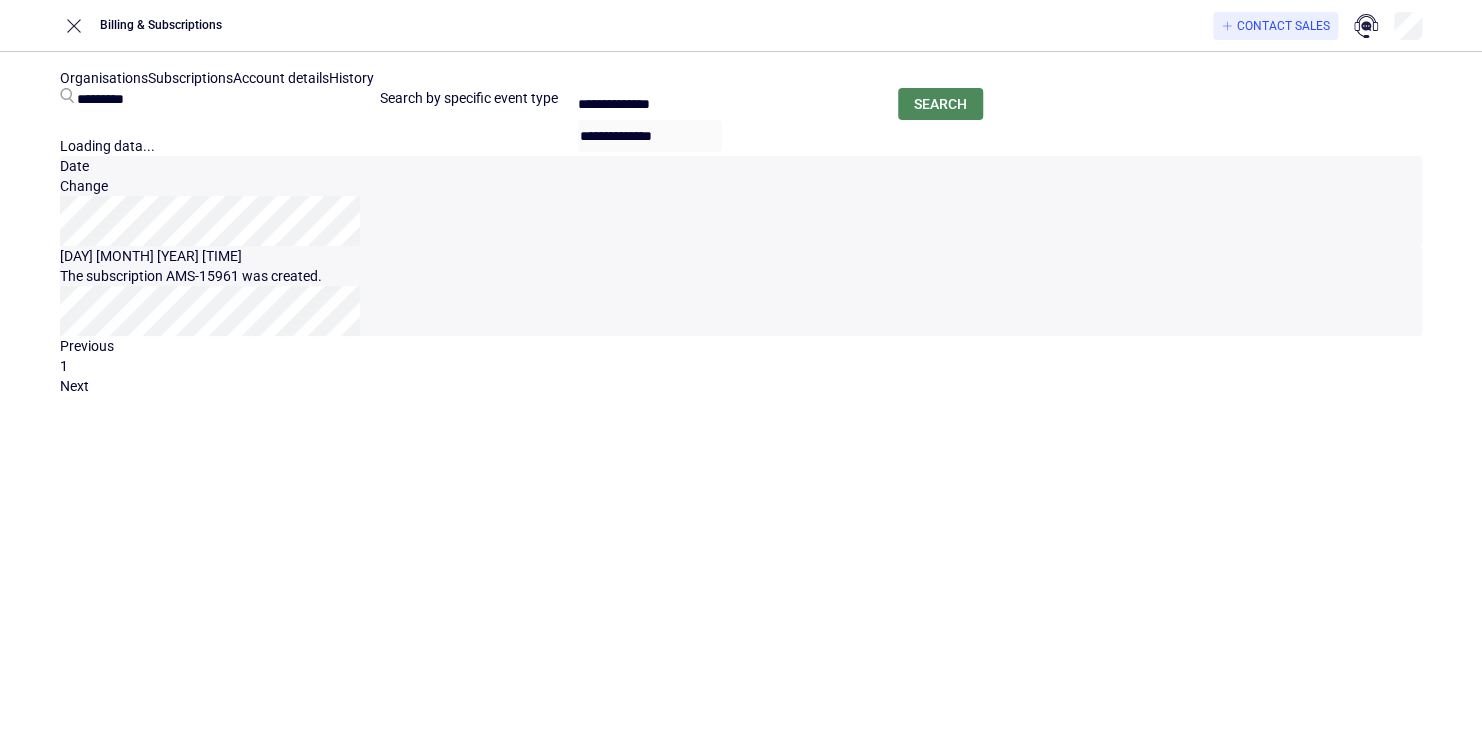 click on "The subscription AMS-15961 was created." at bounding box center [741, 276] 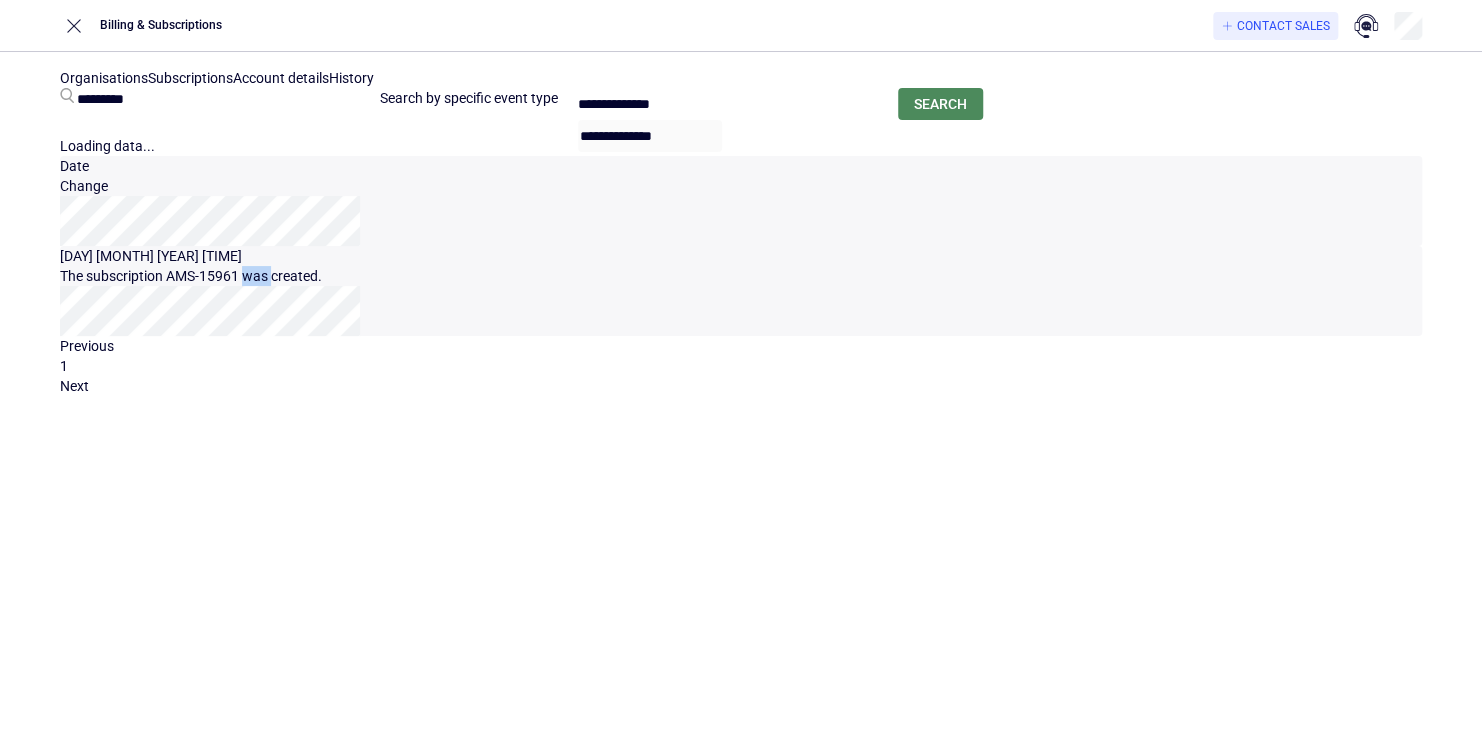 click on "The subscription AMS-15961 was created." at bounding box center (741, 276) 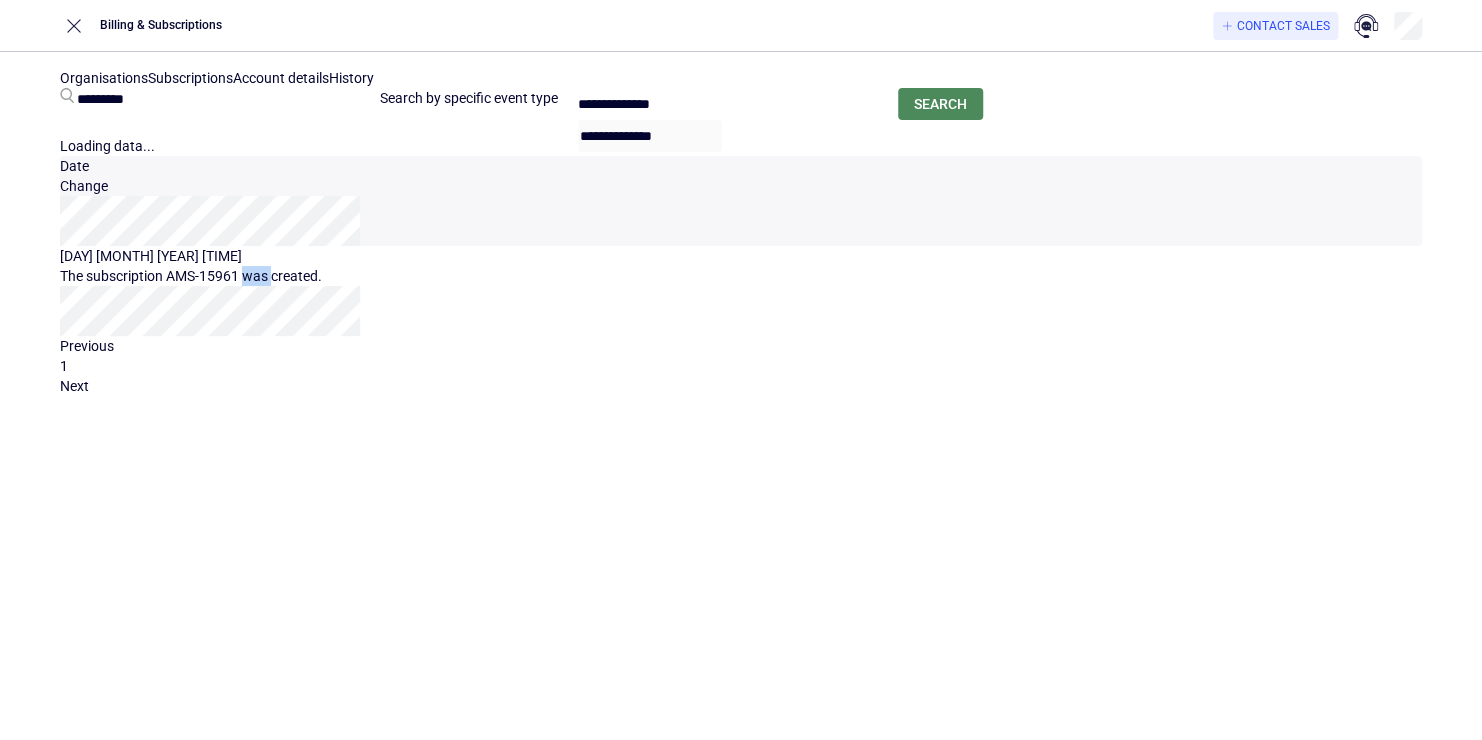 click on "Organisations" at bounding box center (104, 78) 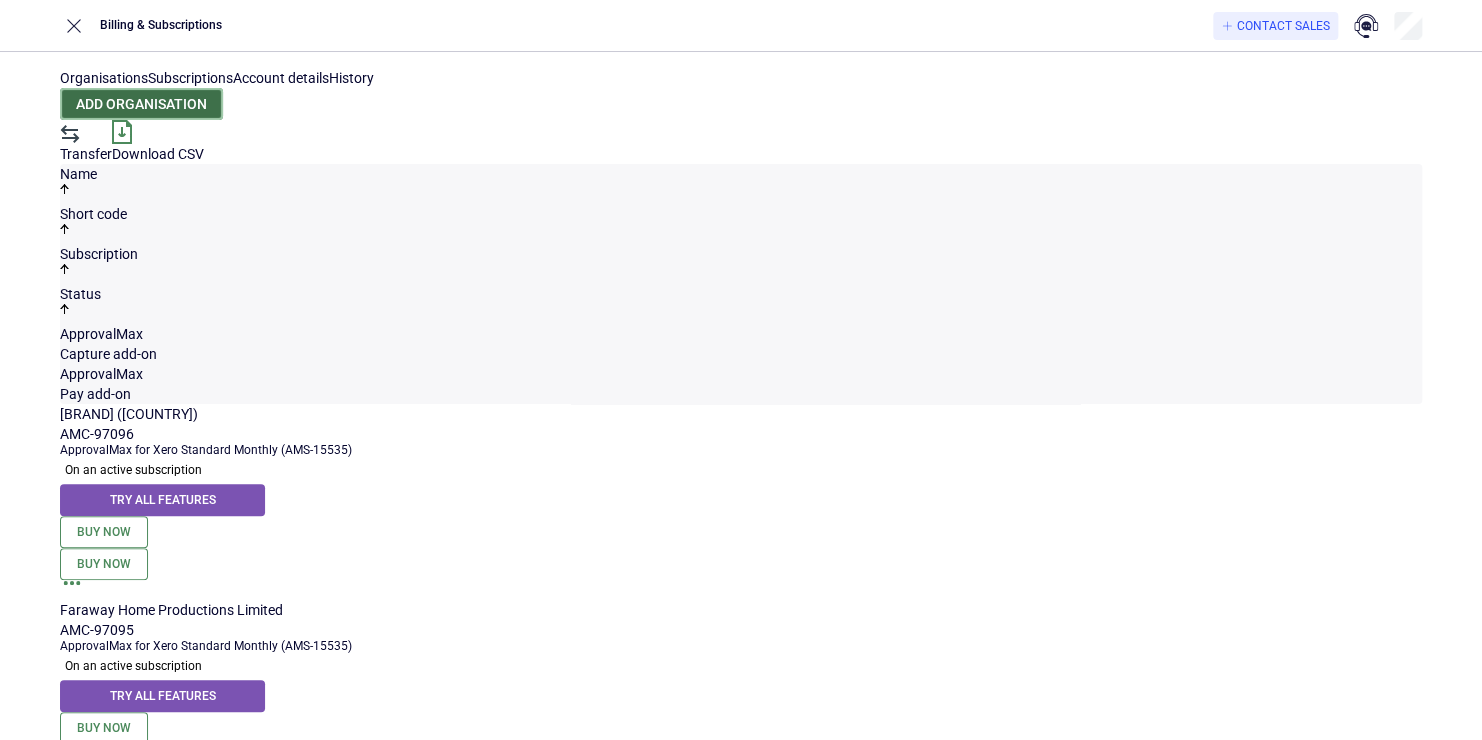 click on "Add organisation" at bounding box center [141, 104] 